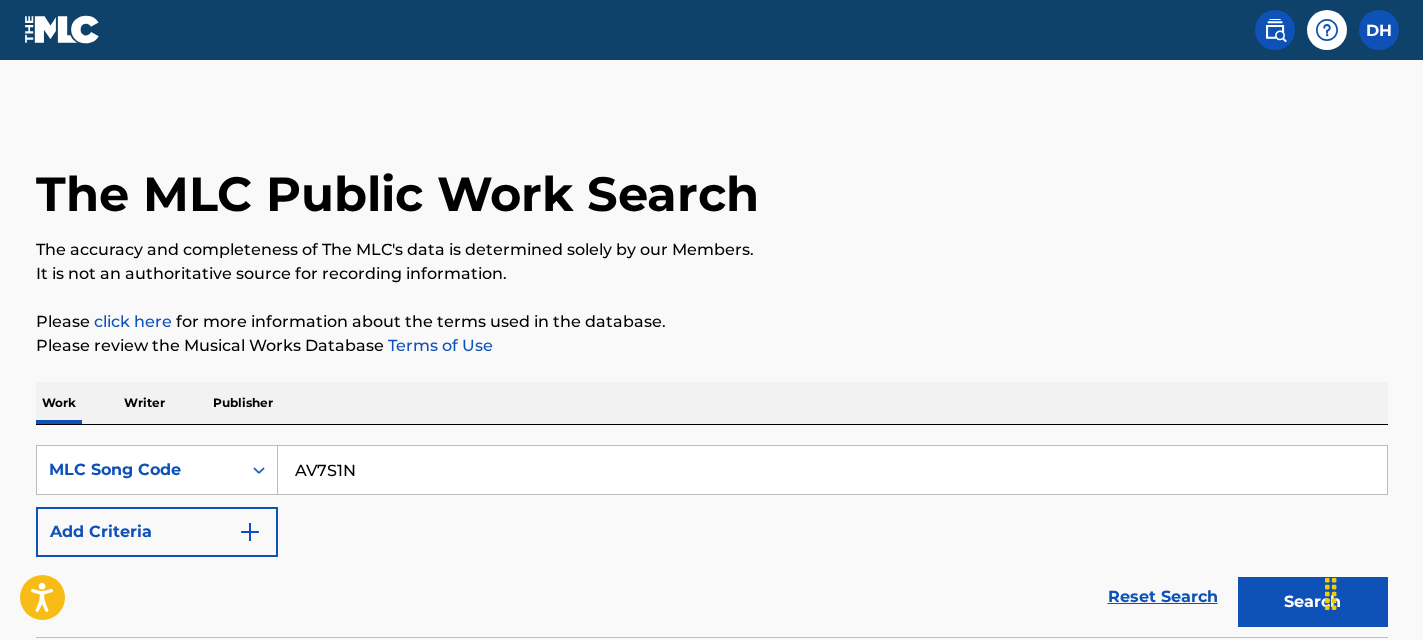 scroll, scrollTop: 0, scrollLeft: 0, axis: both 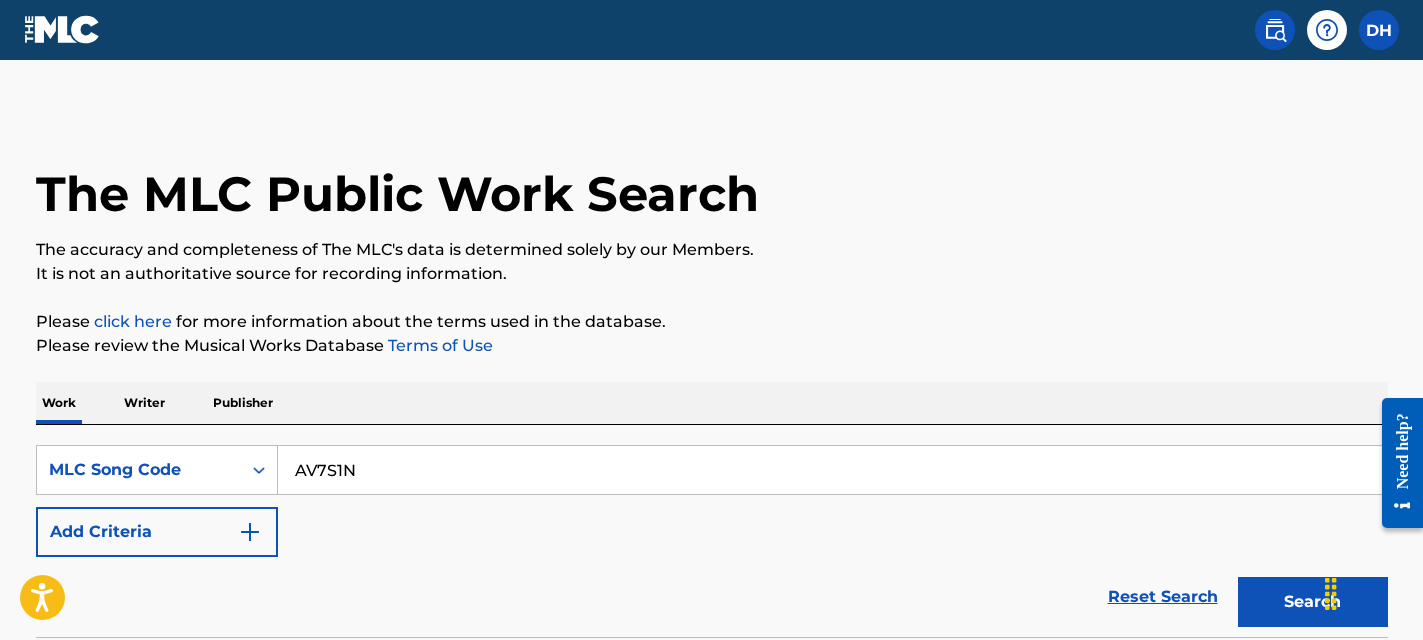 click on "AV7S1N" at bounding box center (832, 470) 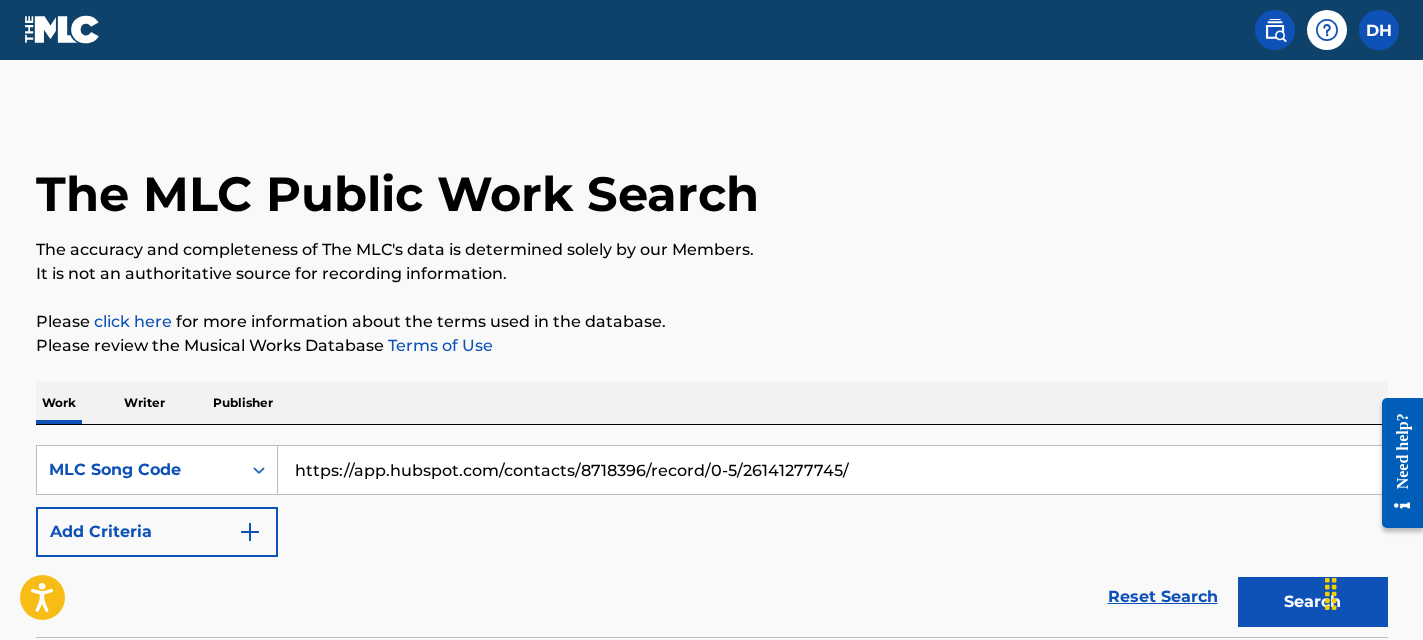 scroll, scrollTop: 192, scrollLeft: 0, axis: vertical 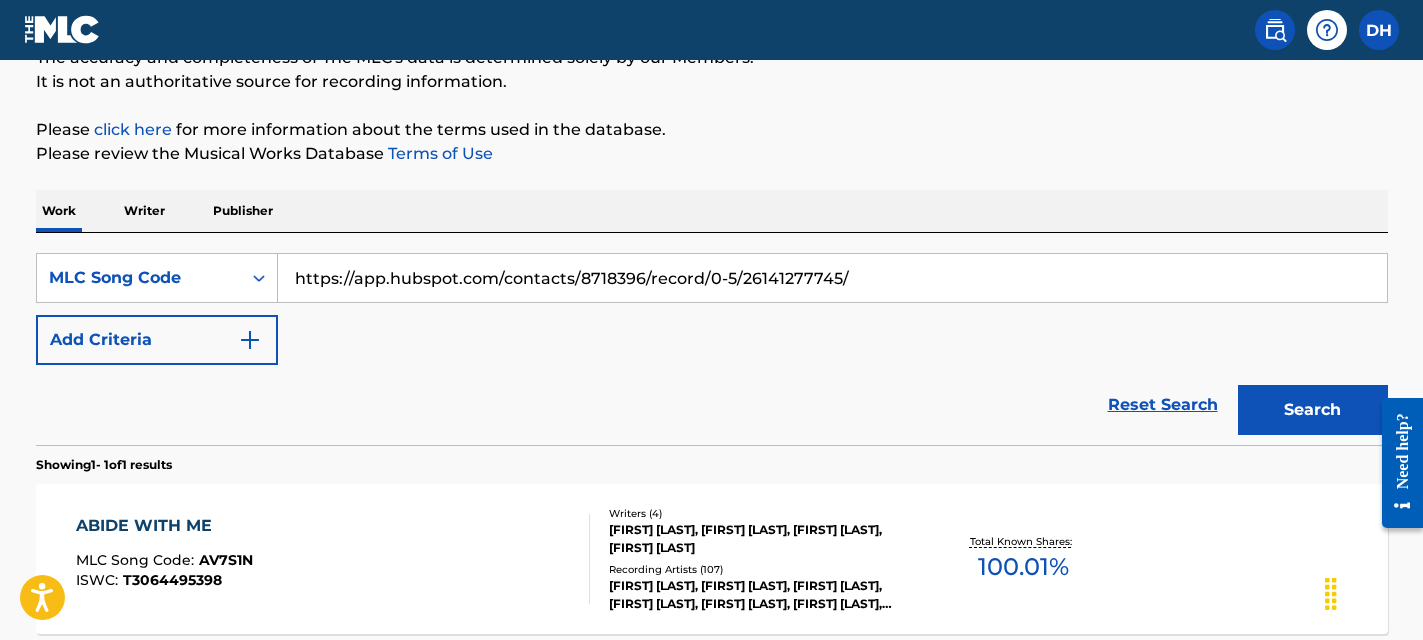 click on "https://app.hubspot.com/contacts/8718396/record/0-5/26141277745/" at bounding box center (832, 278) 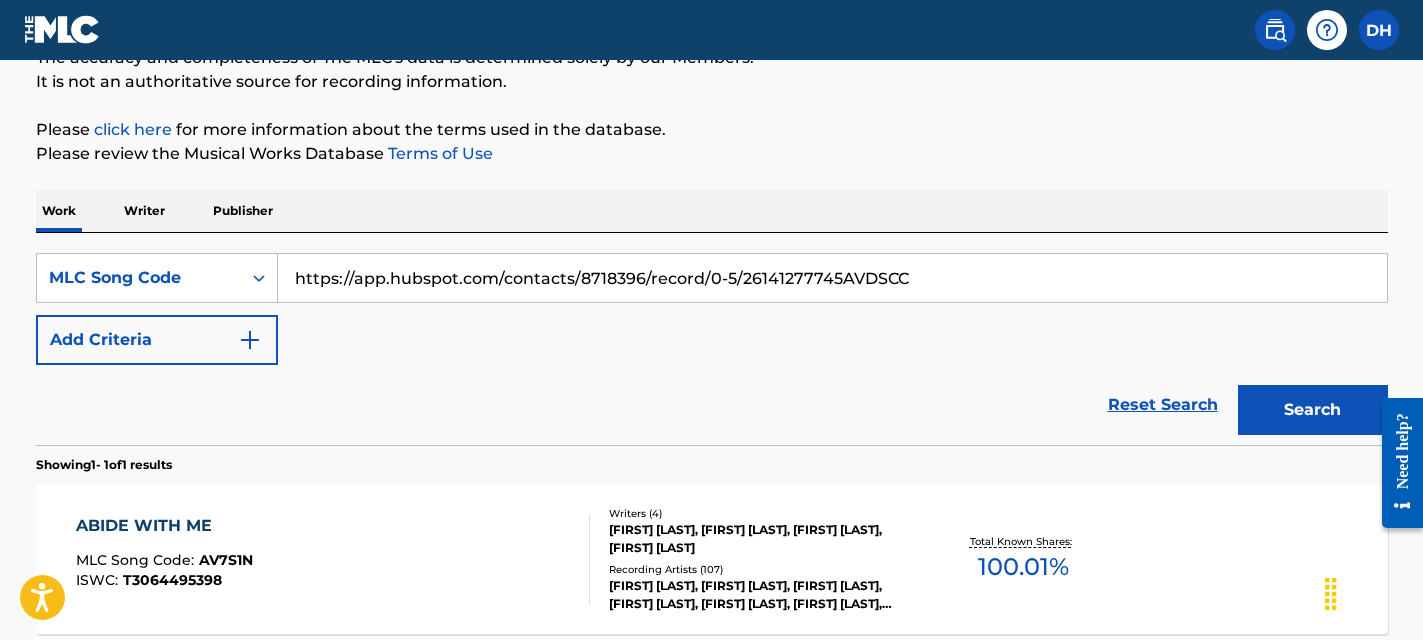 click on "https://app.hubspot.com/contacts/8718396/record/0-5/26141277745AVDSCC" at bounding box center (832, 278) 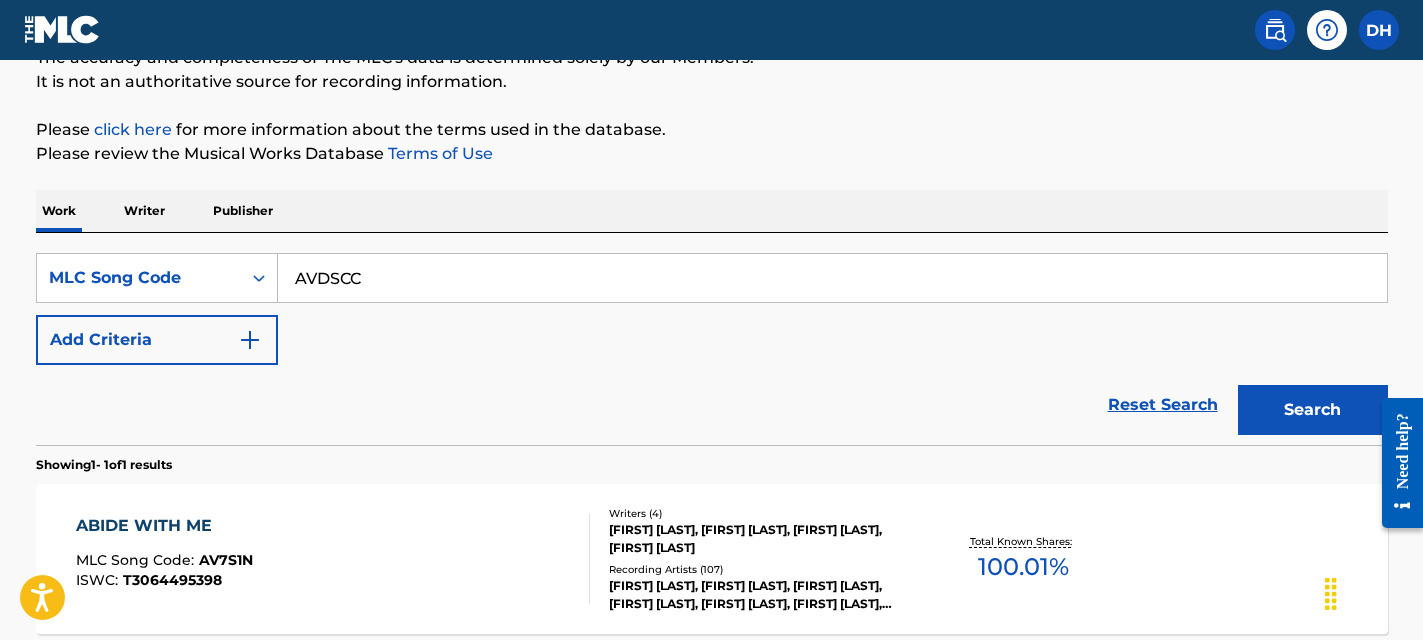 type on "AVDSCC" 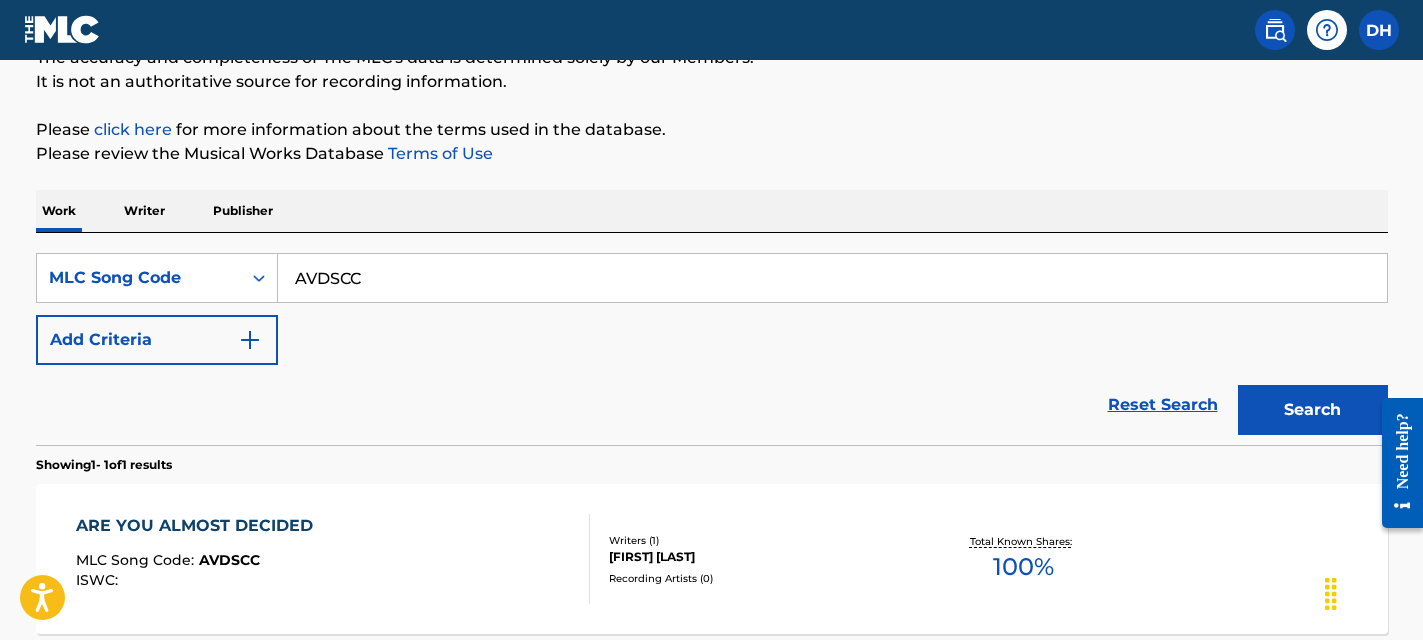 scroll, scrollTop: 218, scrollLeft: 0, axis: vertical 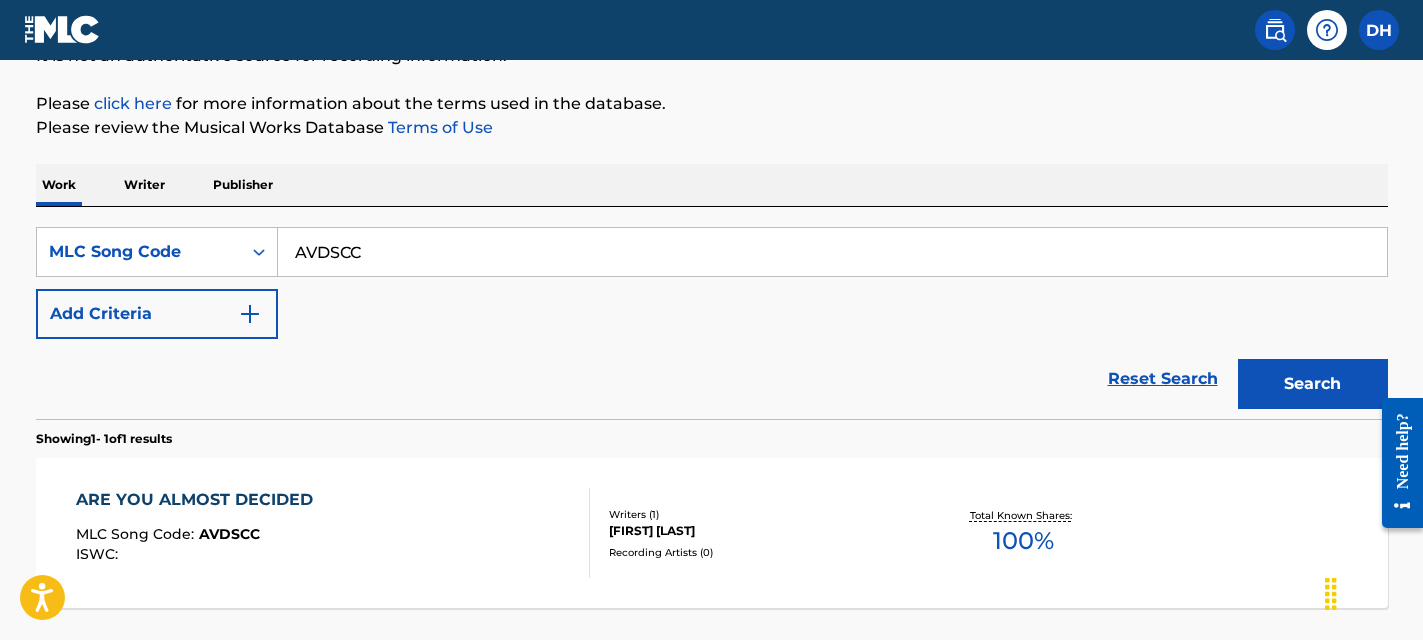 click on "ARE YOU ALMOST DECIDED MLC Song Code : AVDSCC ISWC : Writers ( 1 ) [FIRST] [LAST] Recording Artists ( 0 ) Total Known Shares: 100 %" at bounding box center [712, 533] 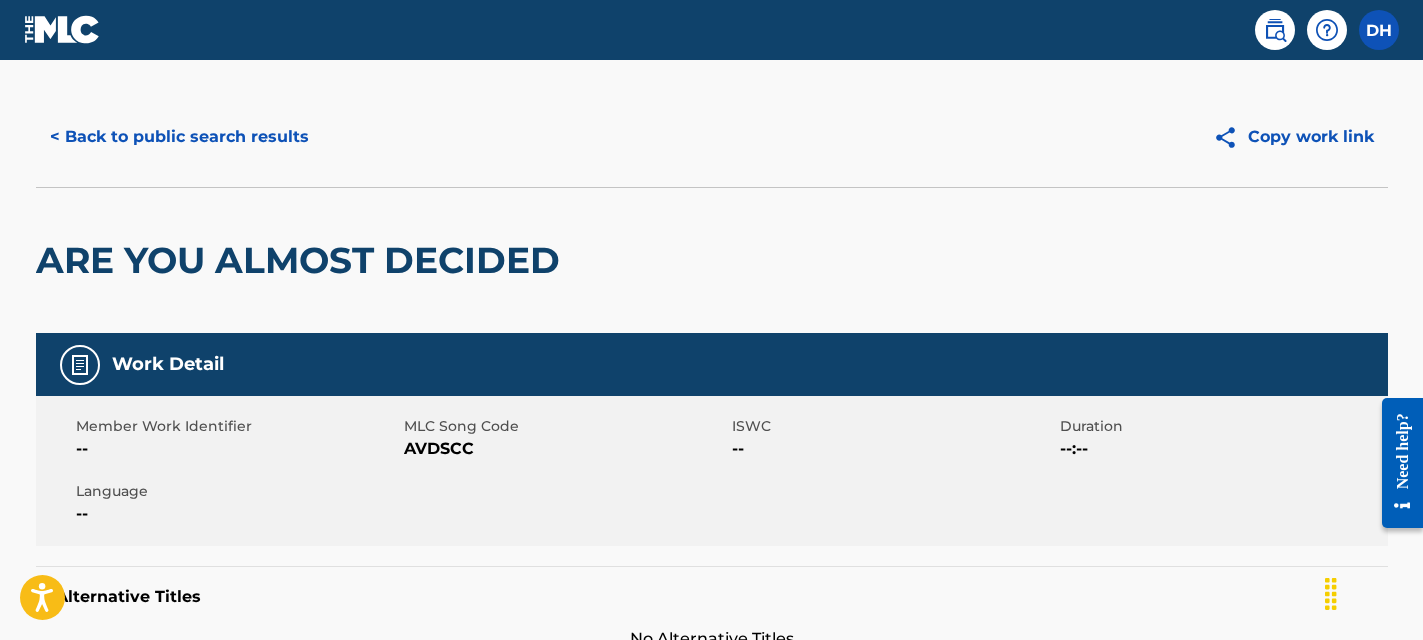scroll, scrollTop: 0, scrollLeft: 0, axis: both 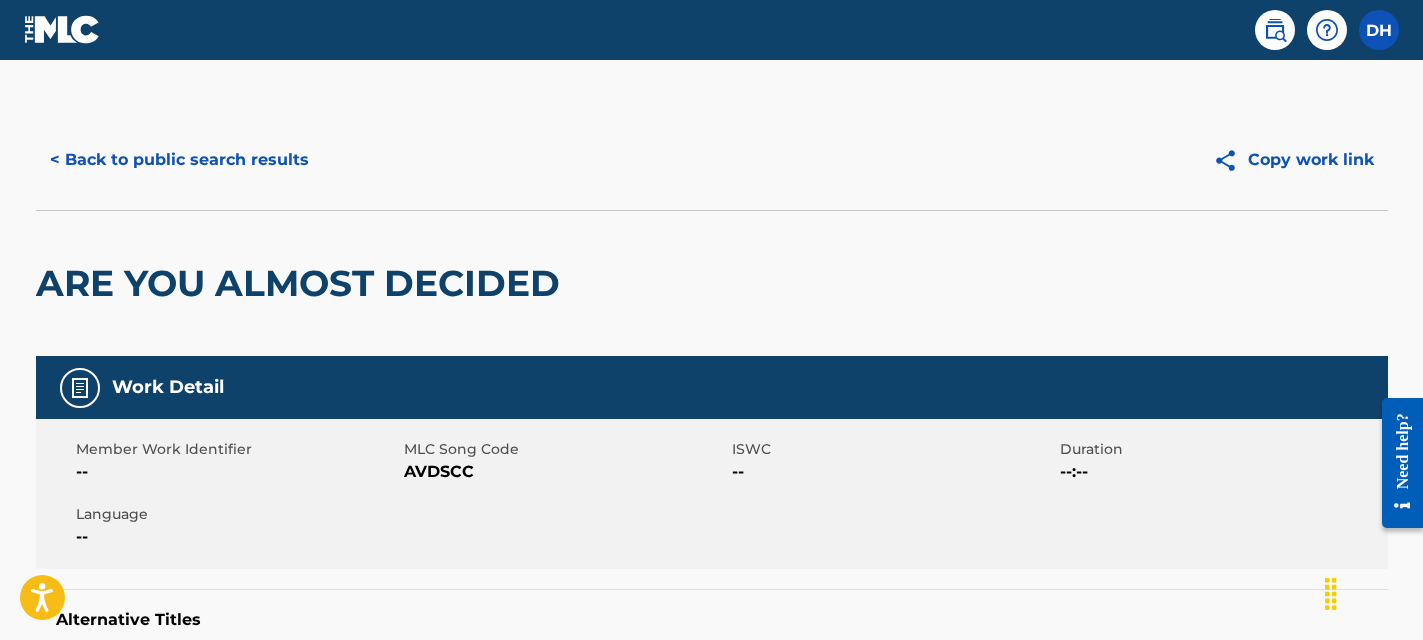 click on "< Back to public search results" at bounding box center [179, 160] 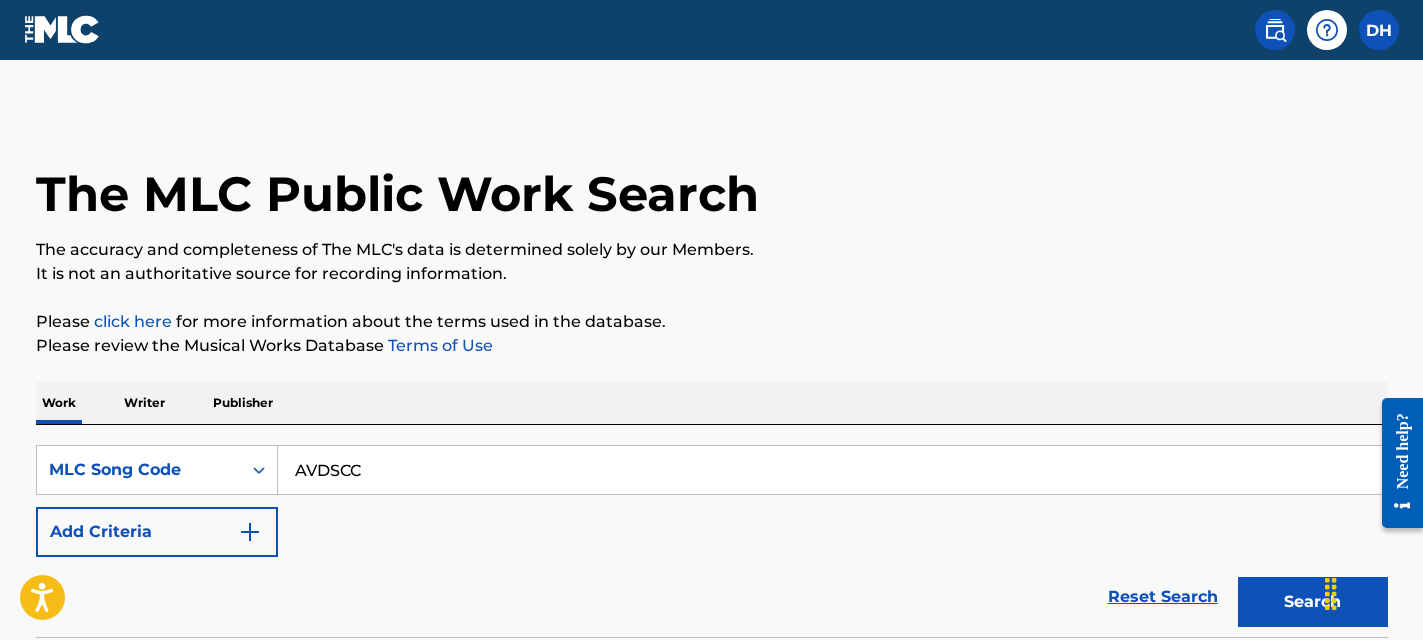 scroll, scrollTop: 218, scrollLeft: 0, axis: vertical 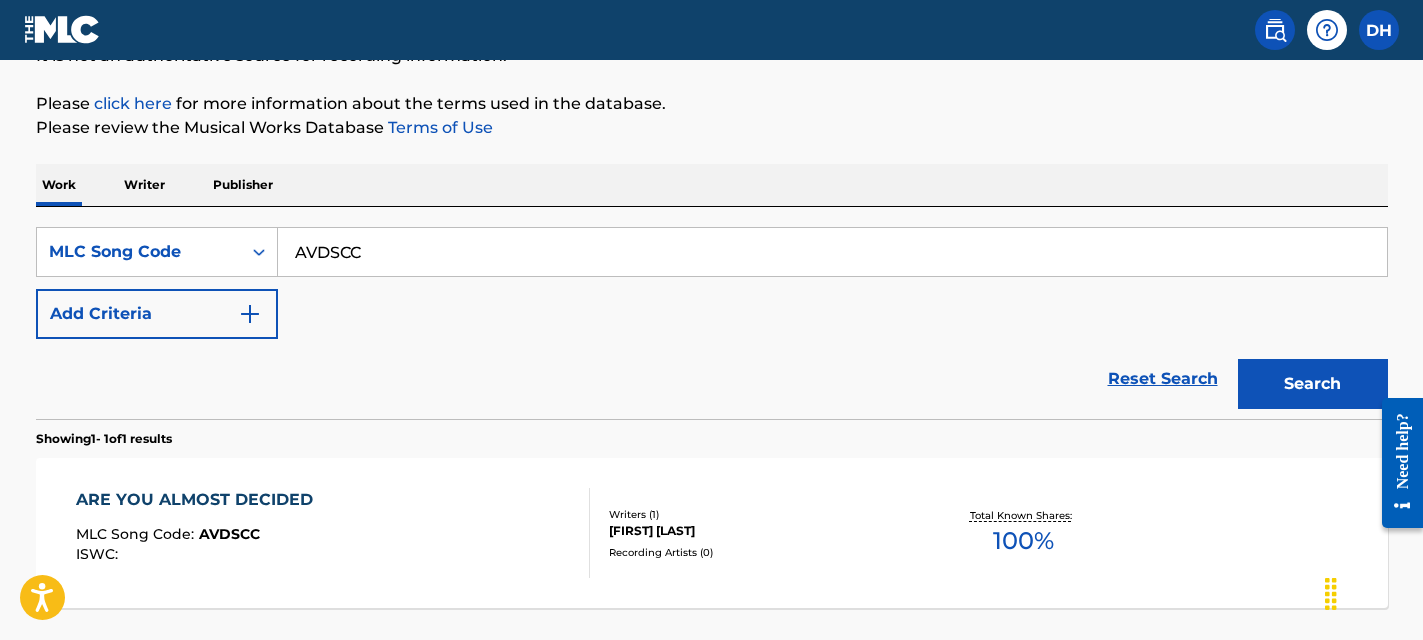 click on "AVDSCC" at bounding box center (832, 252) 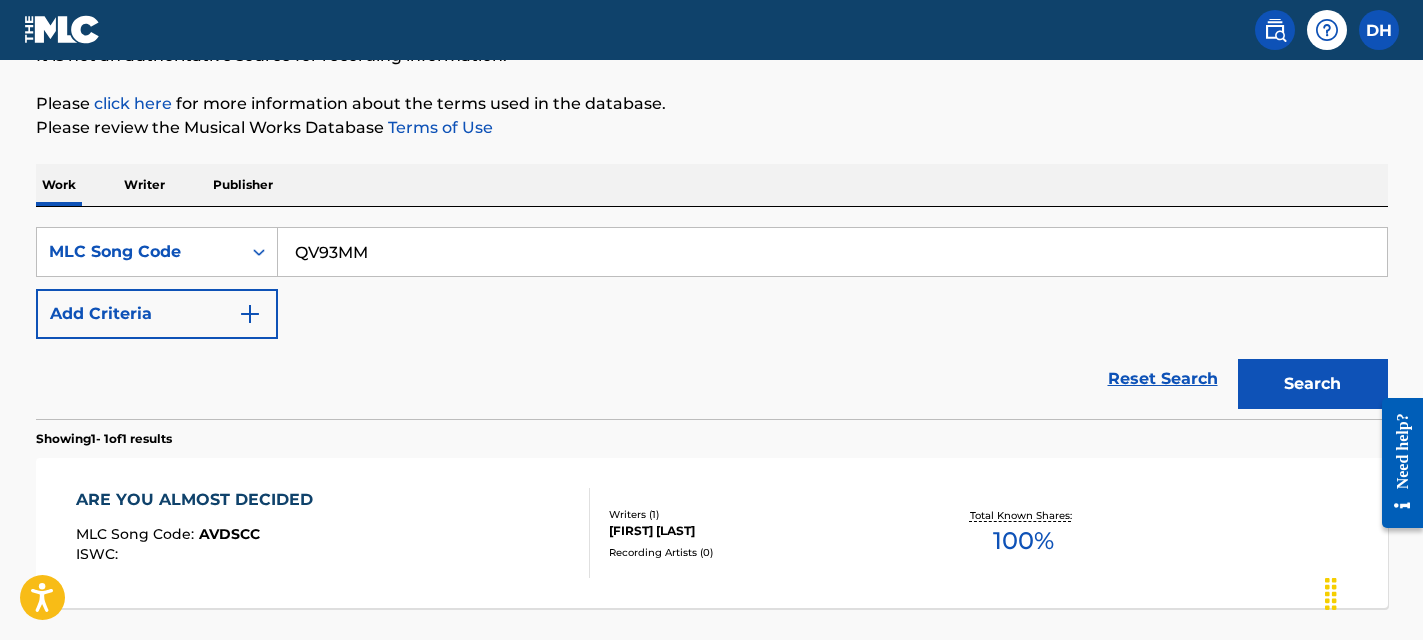 type on "QV93MM" 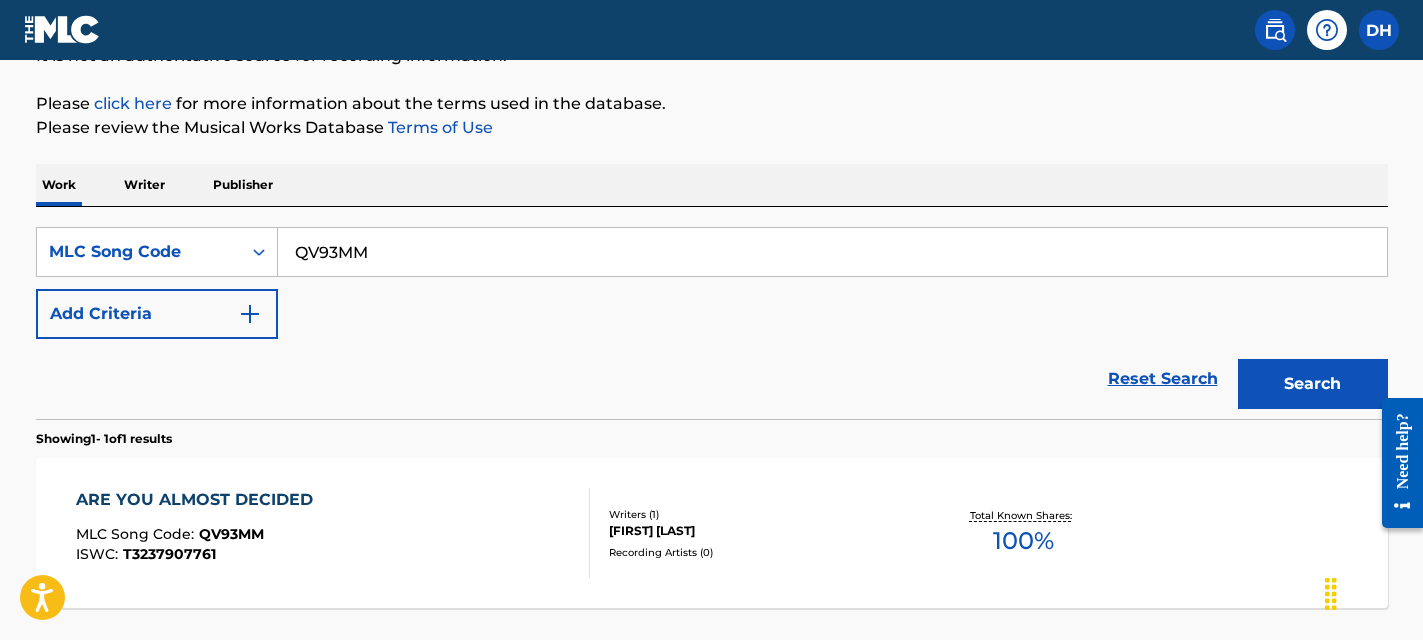 click on "ARE YOU ALMOST DECIDED MLC Song Code : QV93MM ISWC : T3237907761" at bounding box center [333, 533] 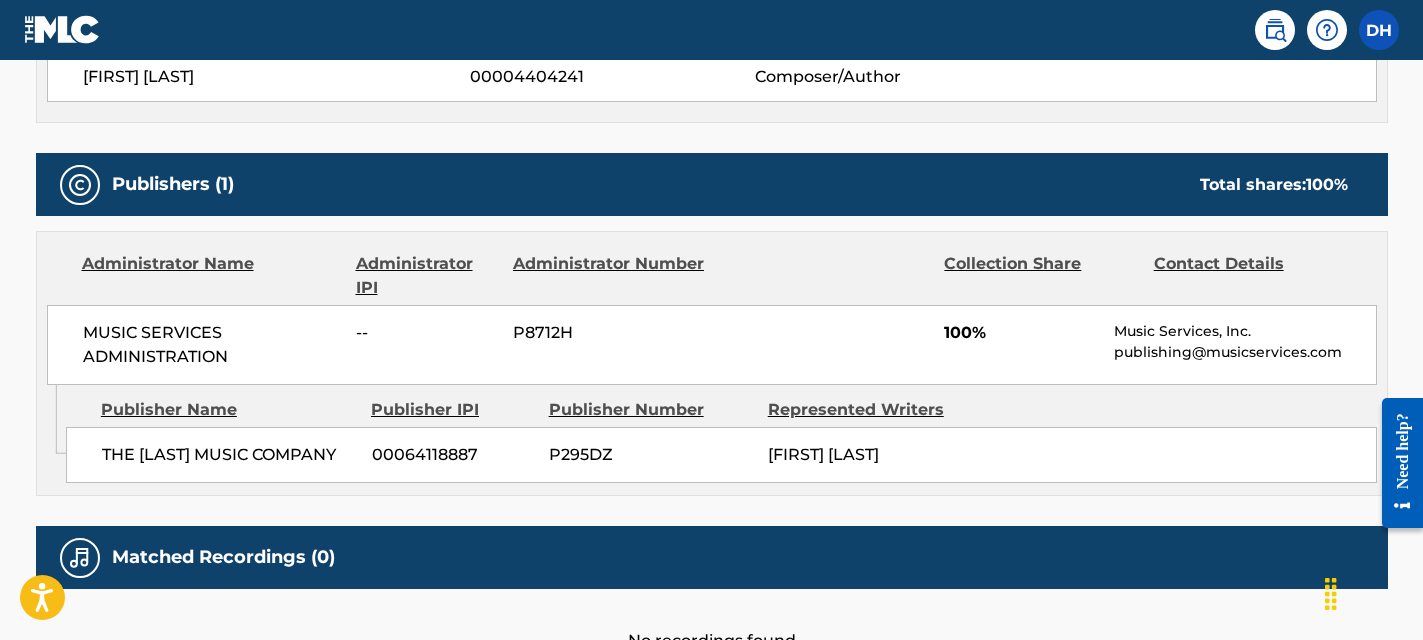 scroll, scrollTop: 0, scrollLeft: 0, axis: both 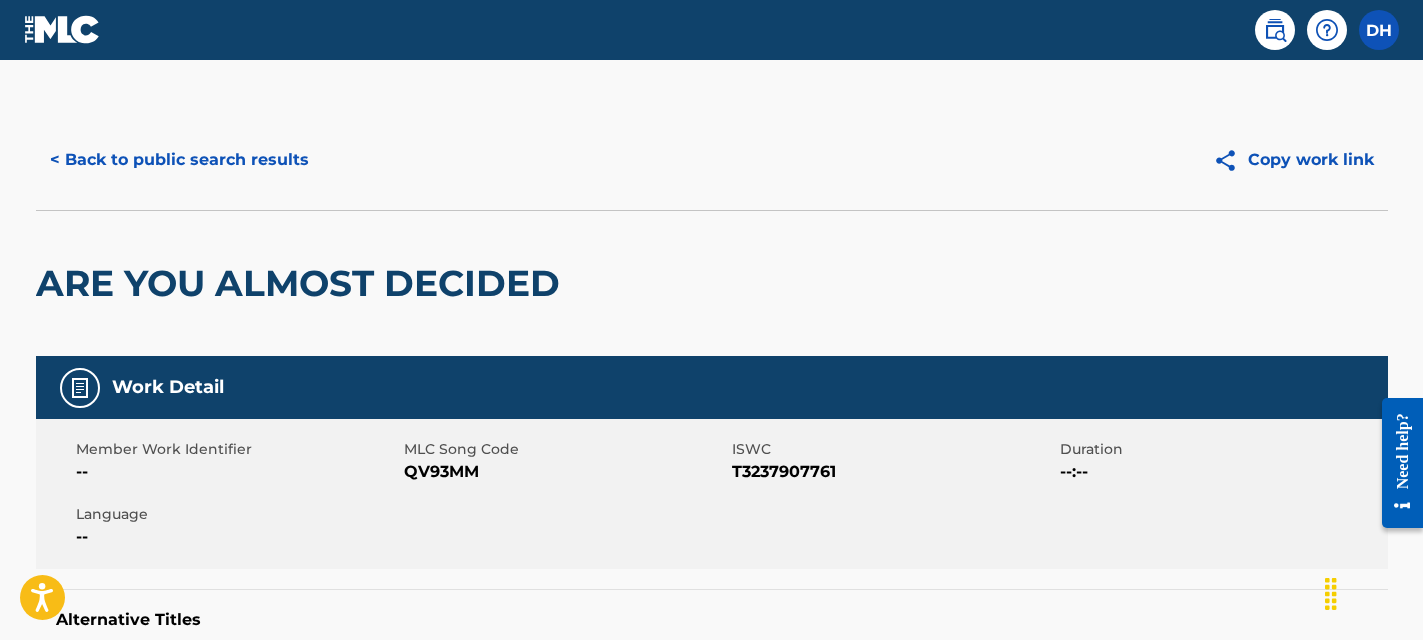 click on "< Back to public search results" at bounding box center (179, 160) 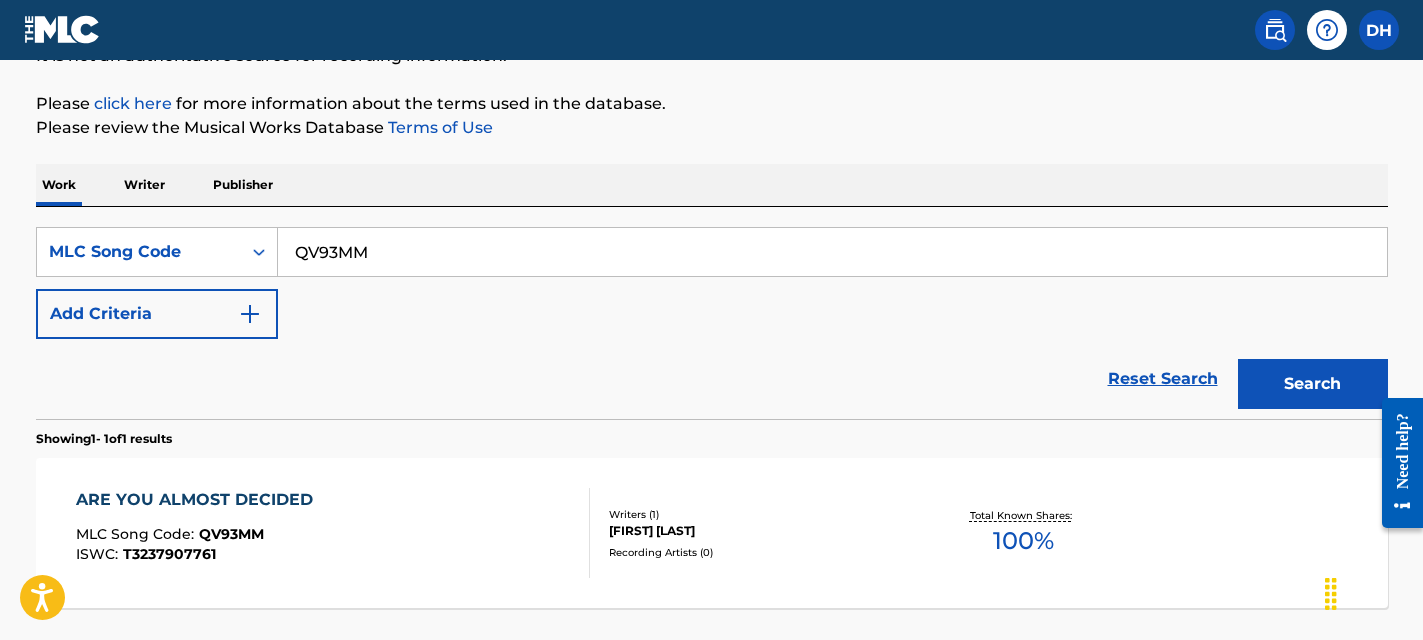 click on "QV93MM" at bounding box center [832, 252] 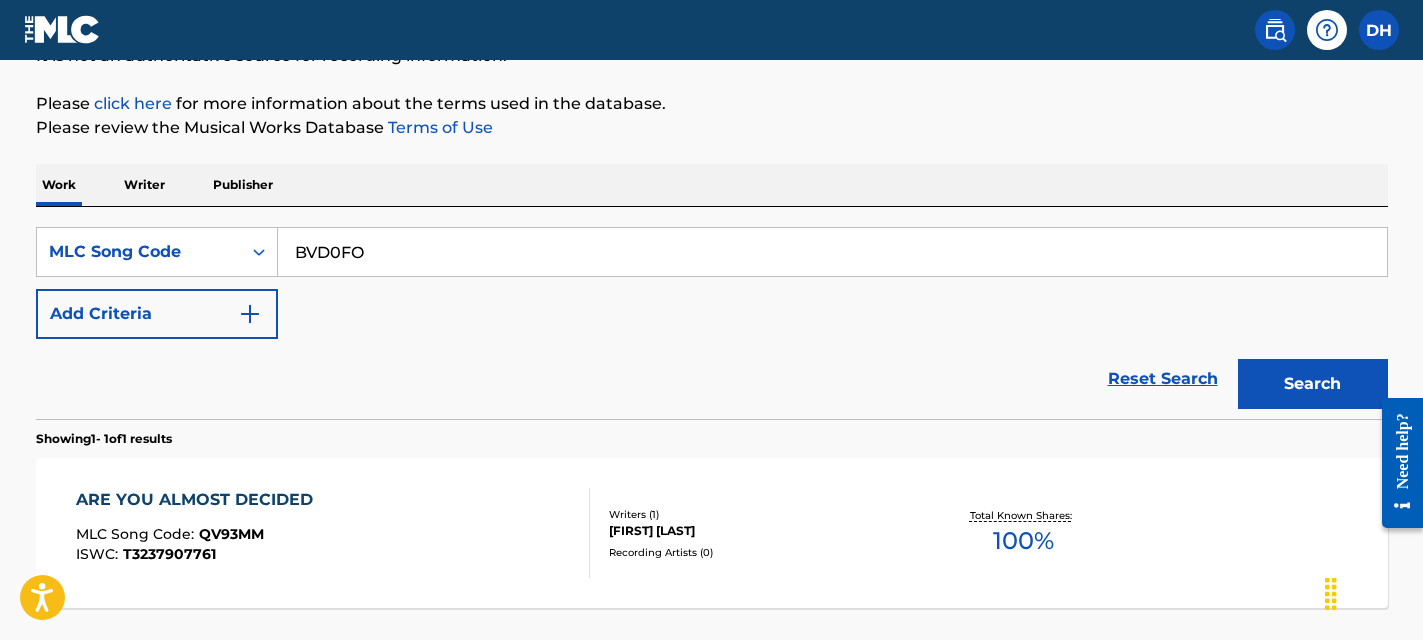 type on "BVD0FO" 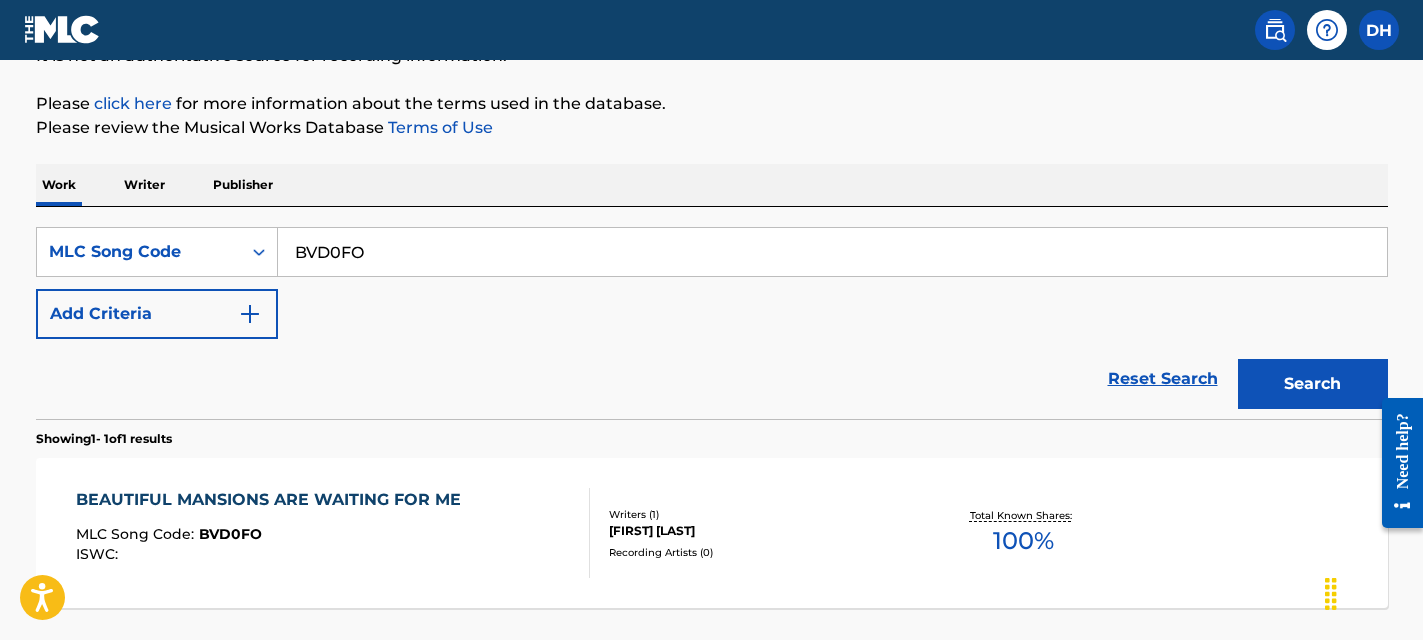click on "BEAUTIFUL MANSIONS ARE WAITING FOR ME MLC Song Code : BVD0FO ISWC :" at bounding box center [333, 533] 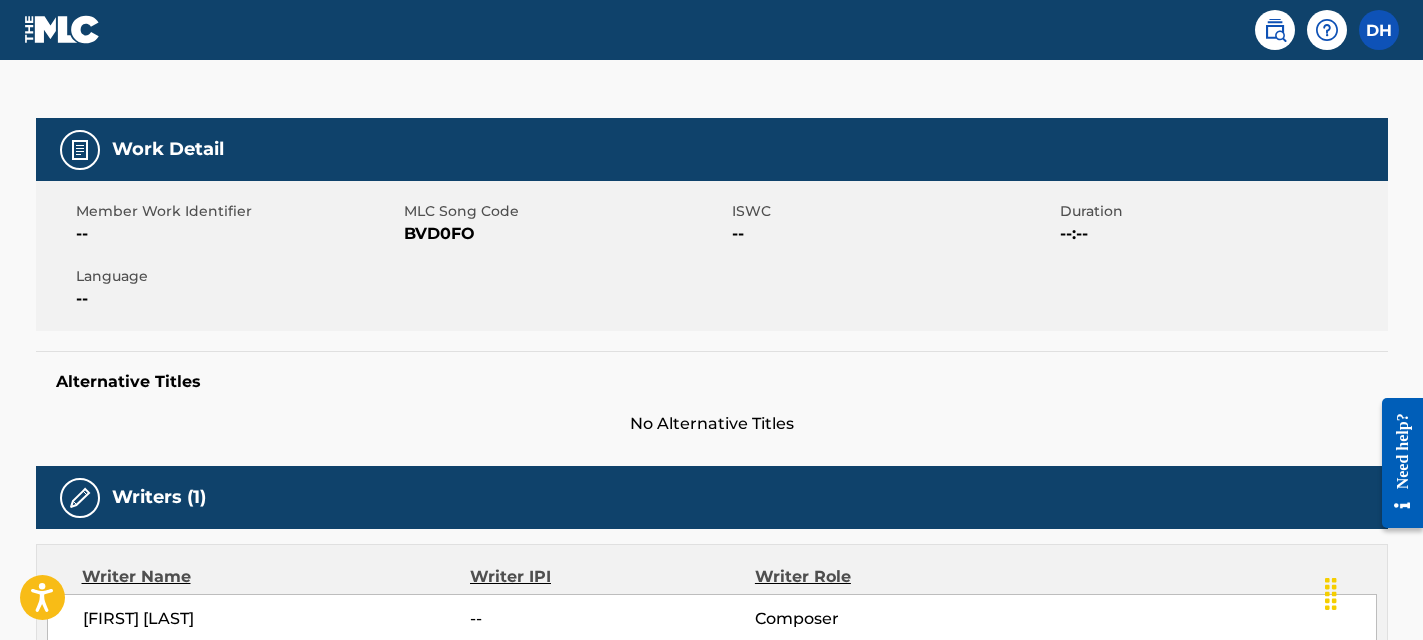 scroll, scrollTop: 0, scrollLeft: 0, axis: both 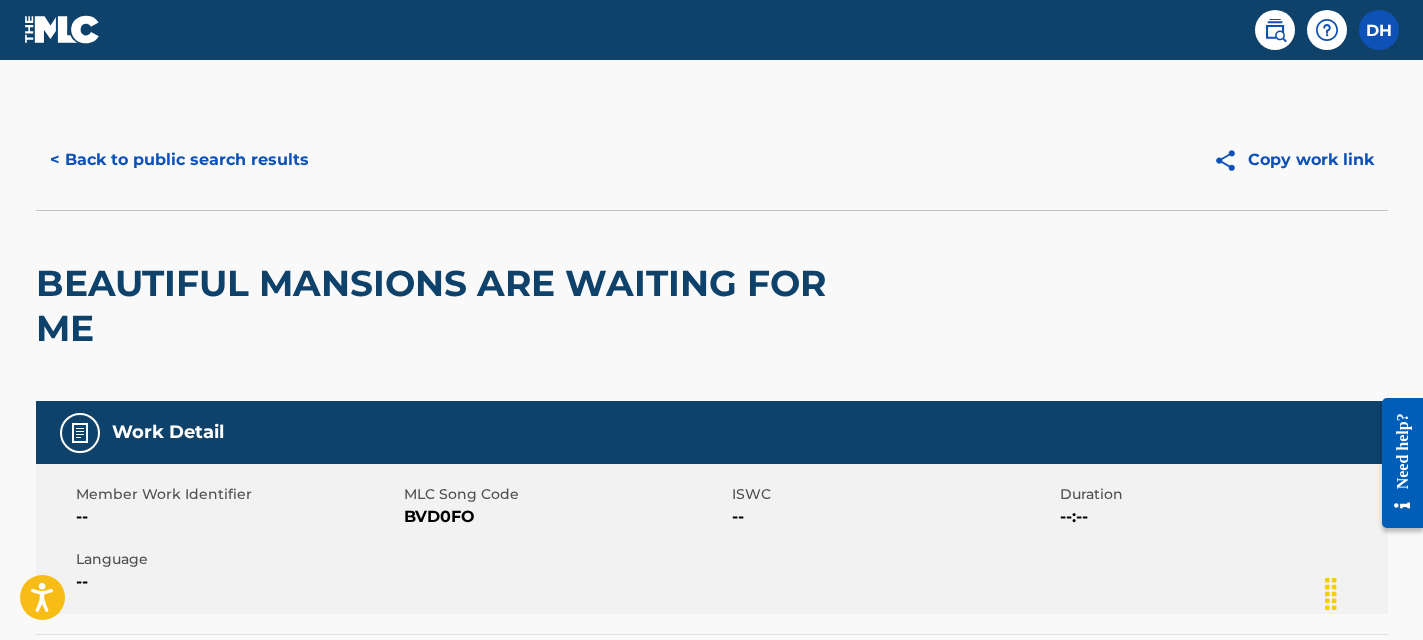 click on "< Back to public search results" at bounding box center (179, 160) 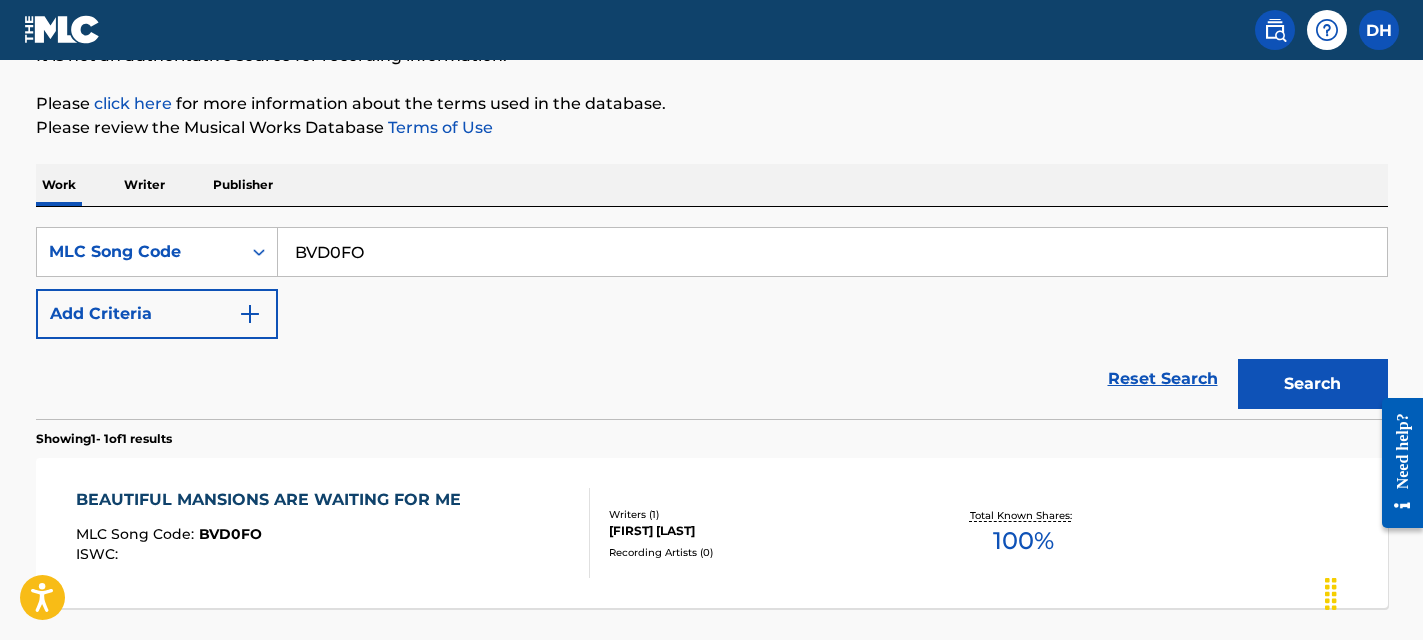 click on "BVD0FO" at bounding box center [832, 252] 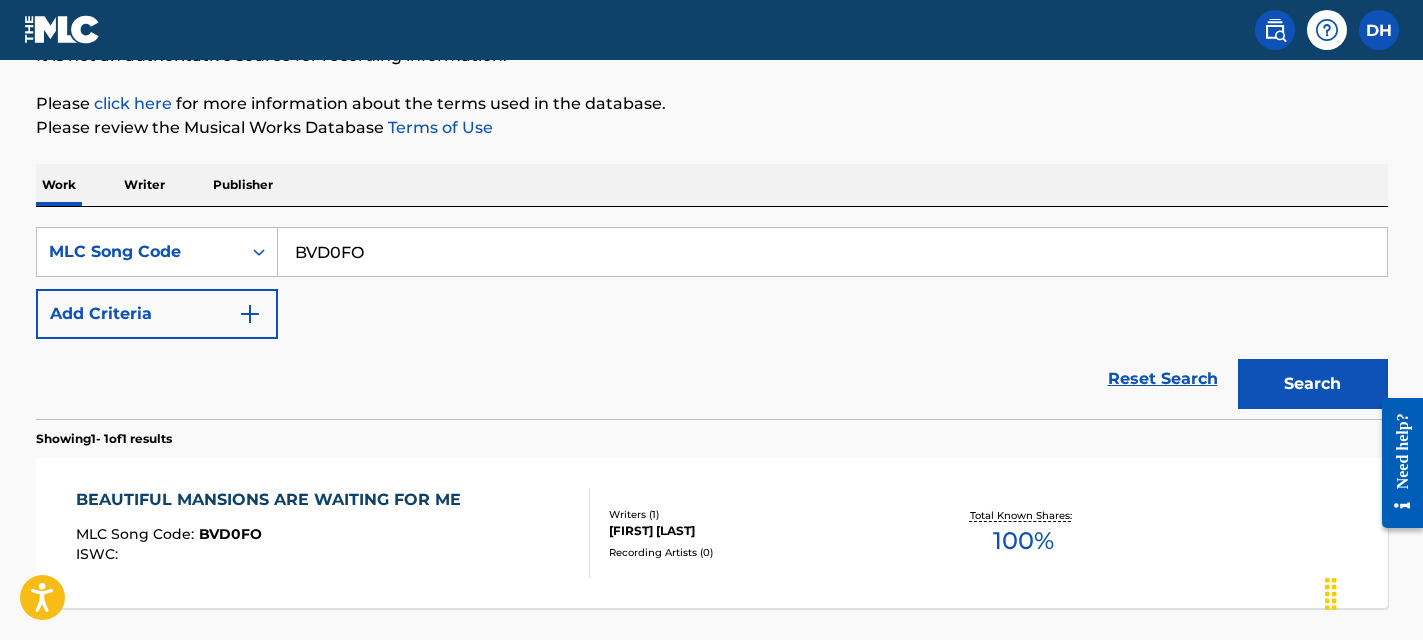 paste on "E6KXF" 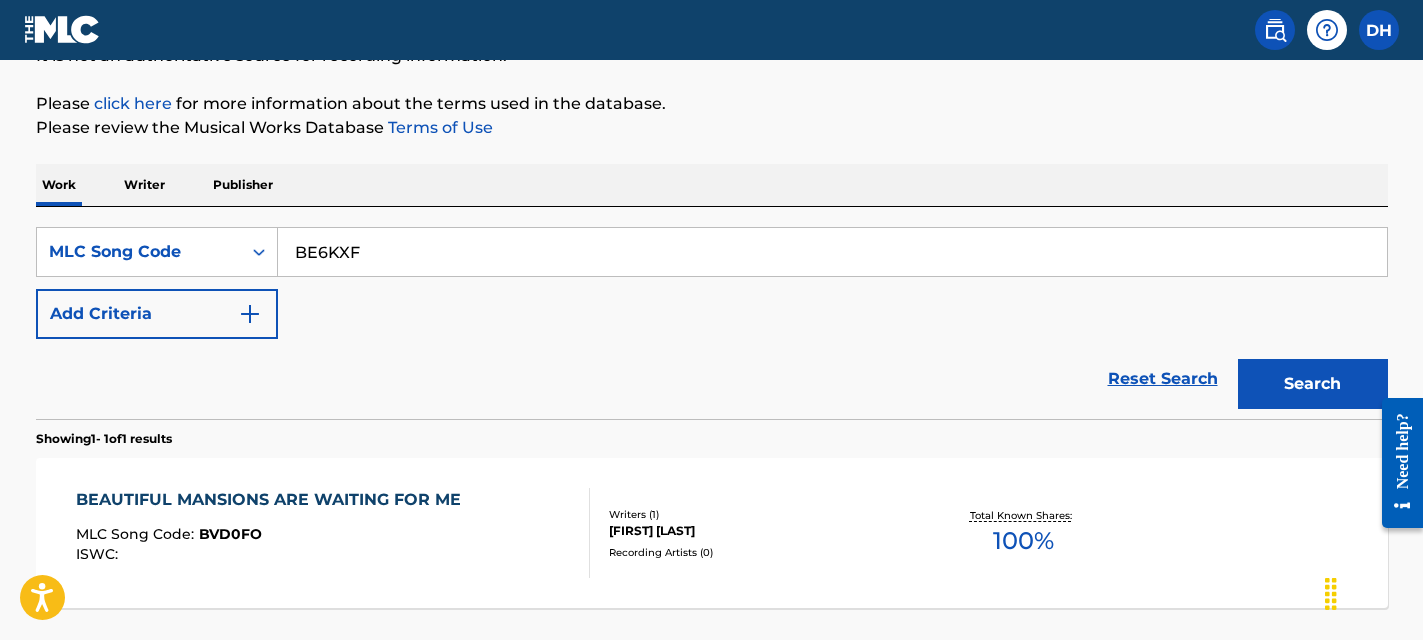 type on "BE6KXF" 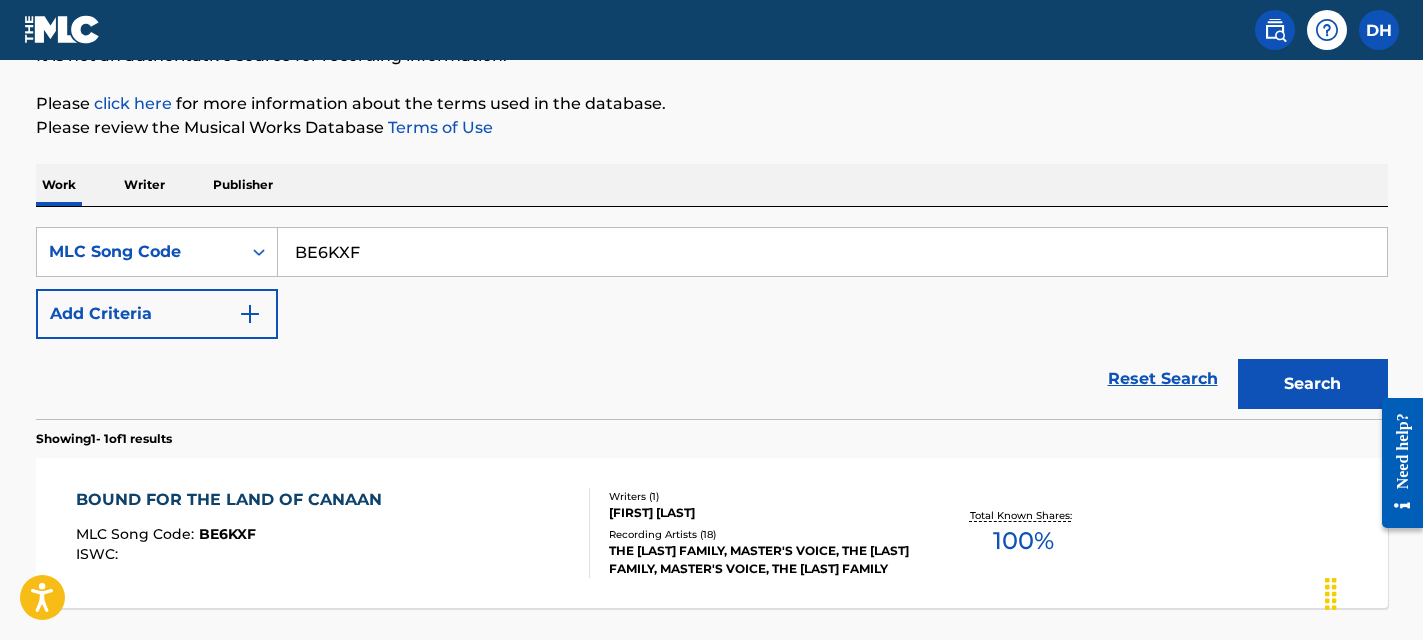 click on "BOUND FOR THE LAND OF CANAAN MLC Song Code : BE6KXF ISWC :" at bounding box center (333, 533) 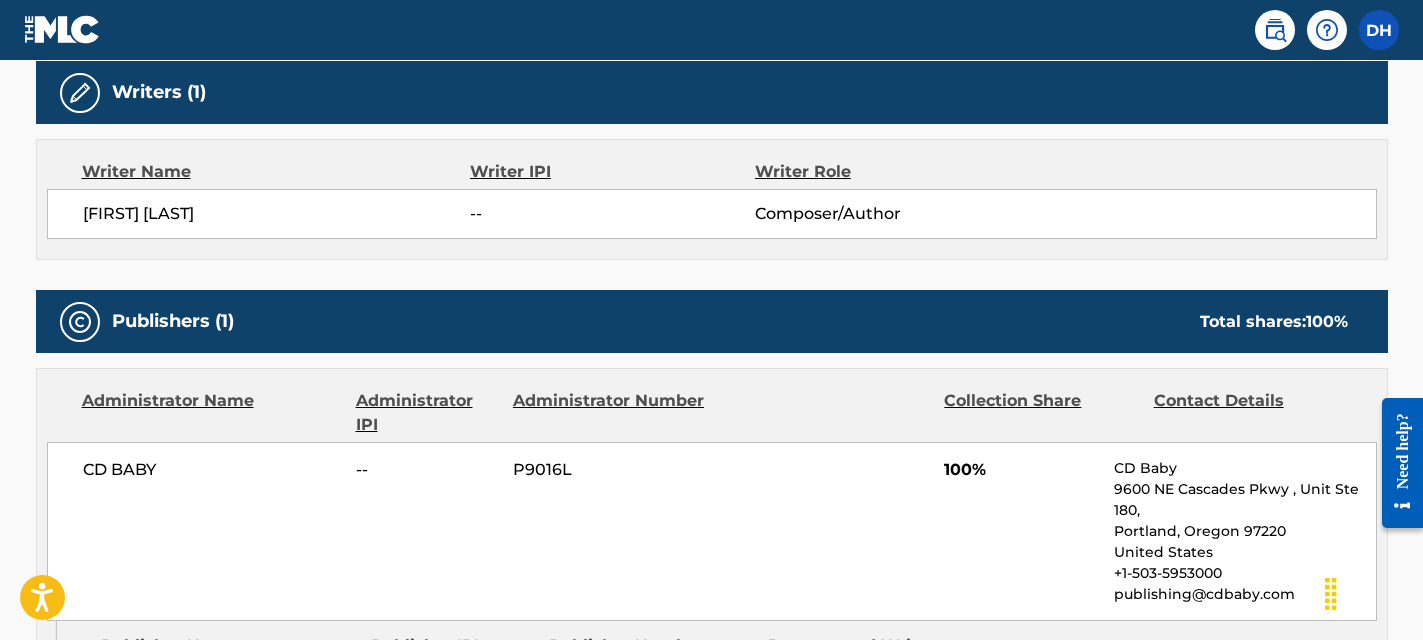 scroll, scrollTop: 0, scrollLeft: 0, axis: both 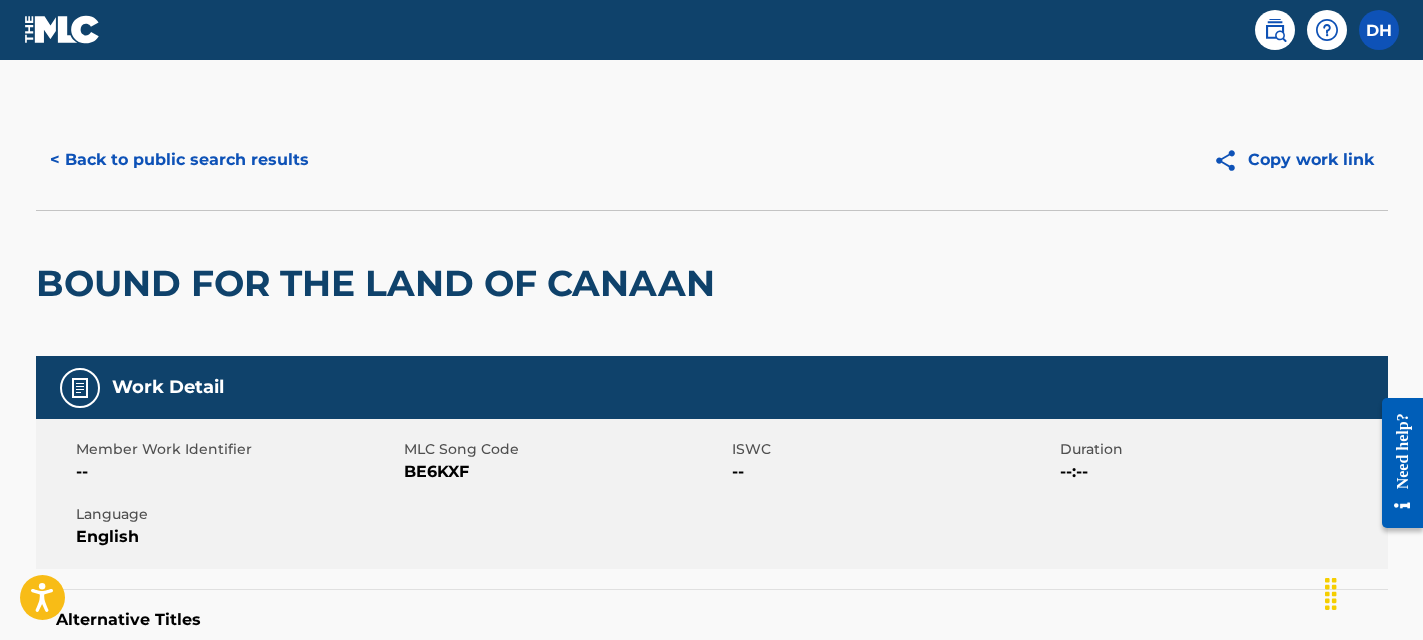 click on "< Back to public search results" at bounding box center (179, 160) 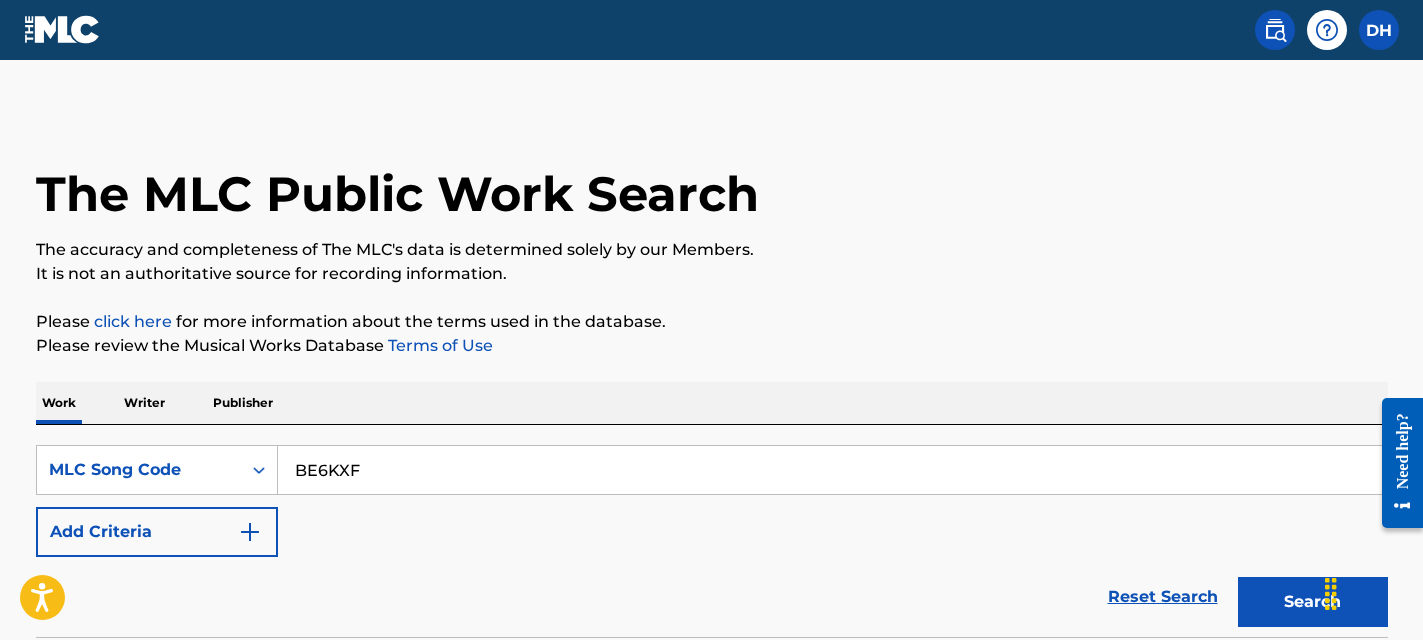 scroll, scrollTop: 218, scrollLeft: 0, axis: vertical 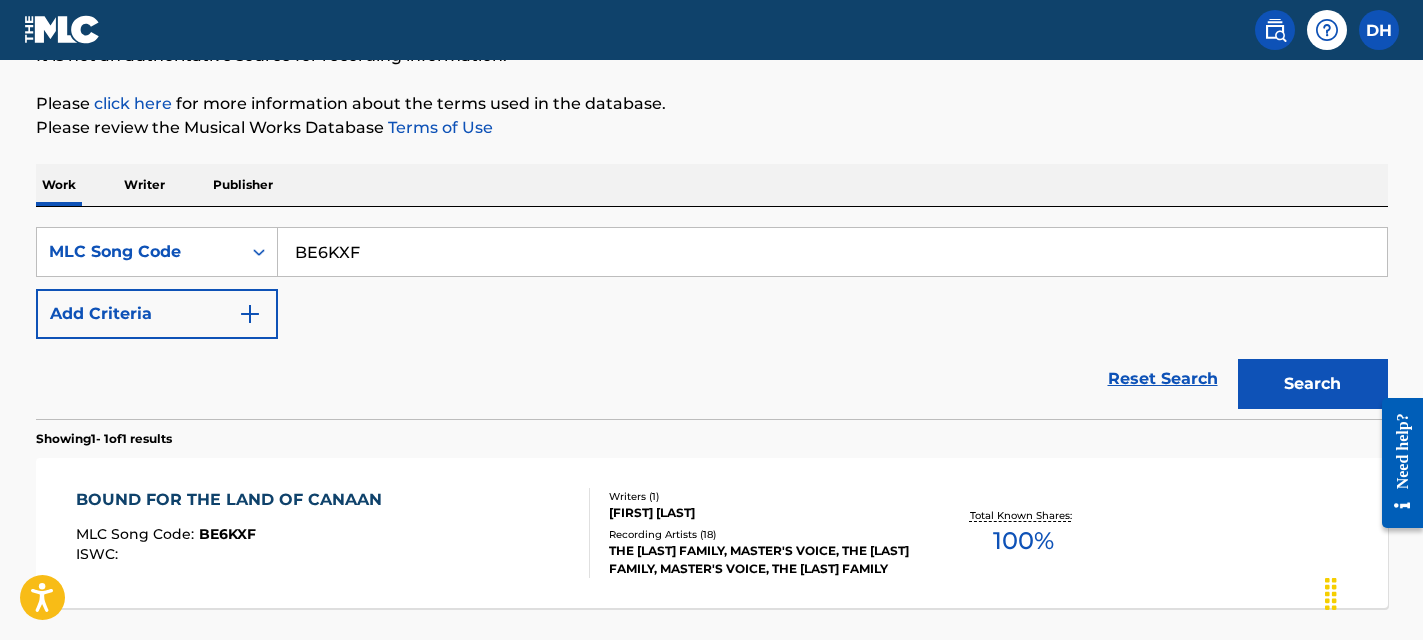click on "BE6KXF" at bounding box center [832, 252] 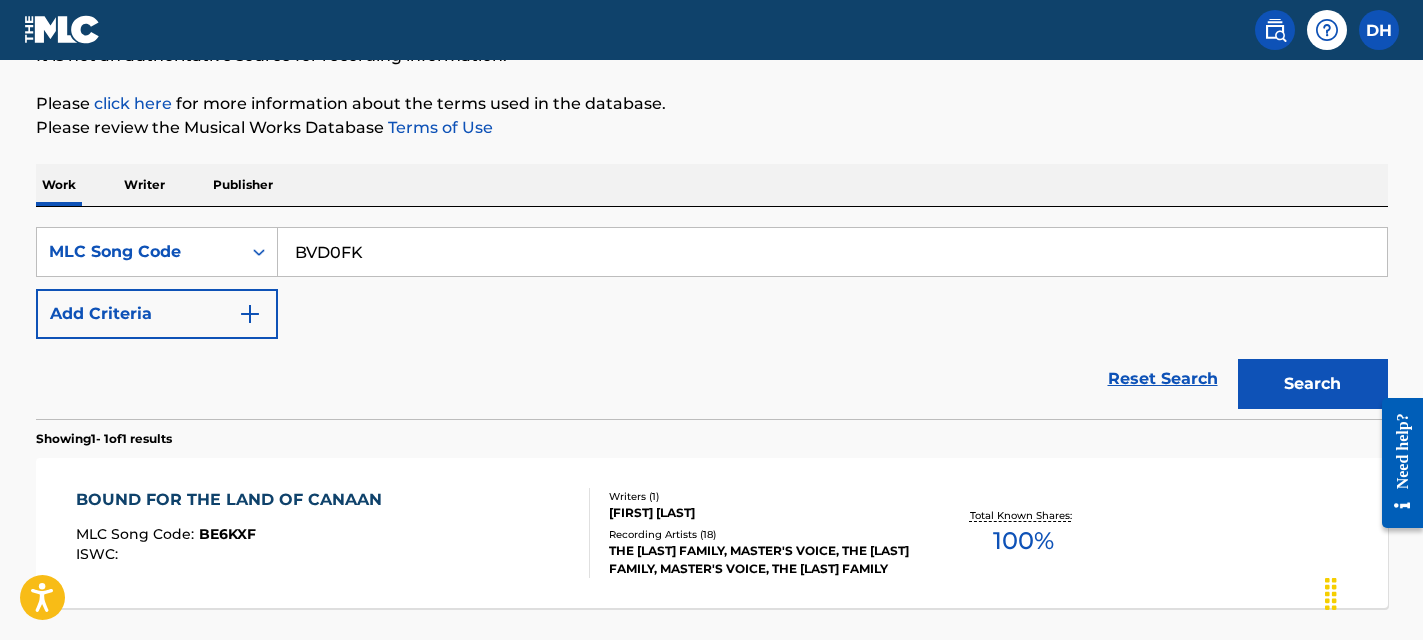 type on "BVD0FK" 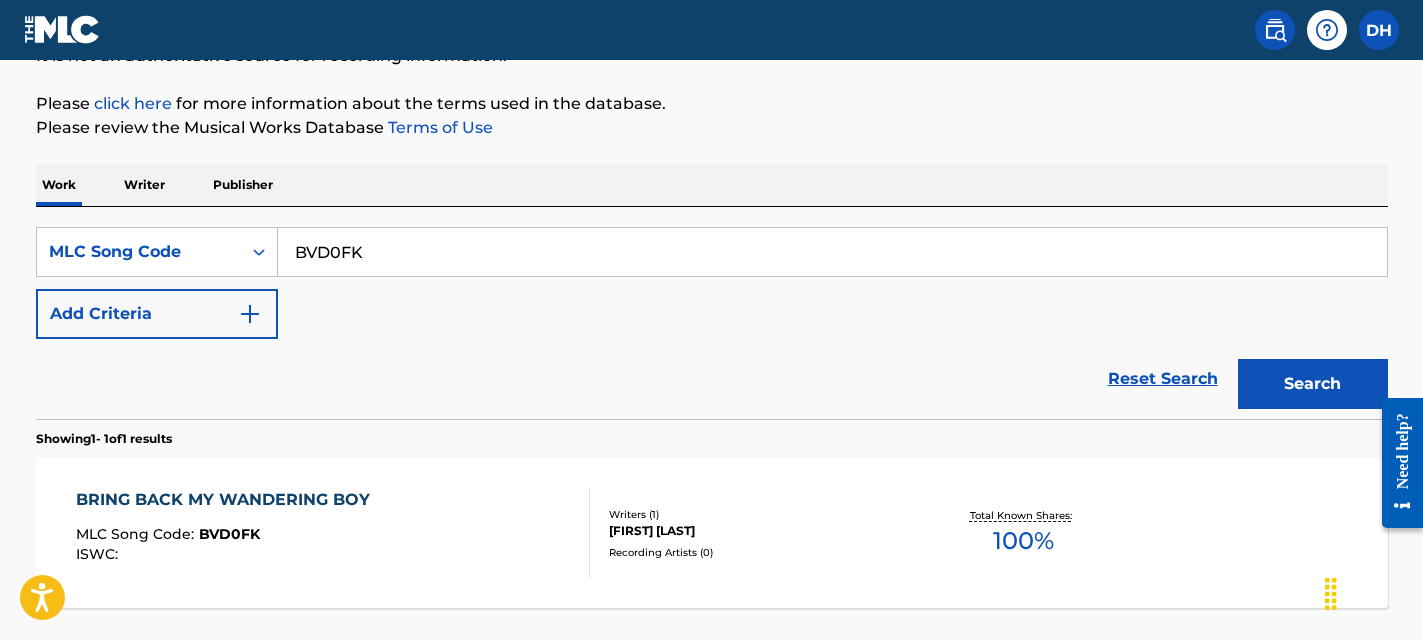 click on "BRING BACK MY WANDERING BOY MLC Song Code : BVD0FK ISWC :" at bounding box center [333, 533] 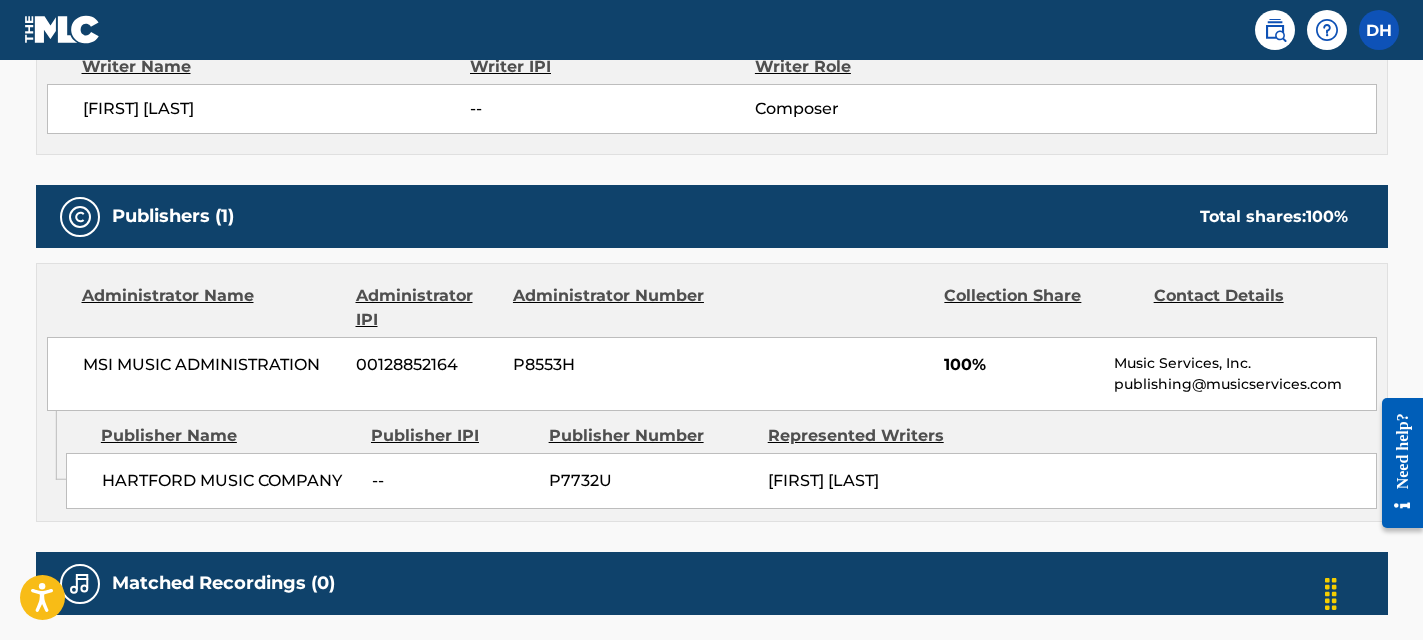 scroll, scrollTop: 0, scrollLeft: 0, axis: both 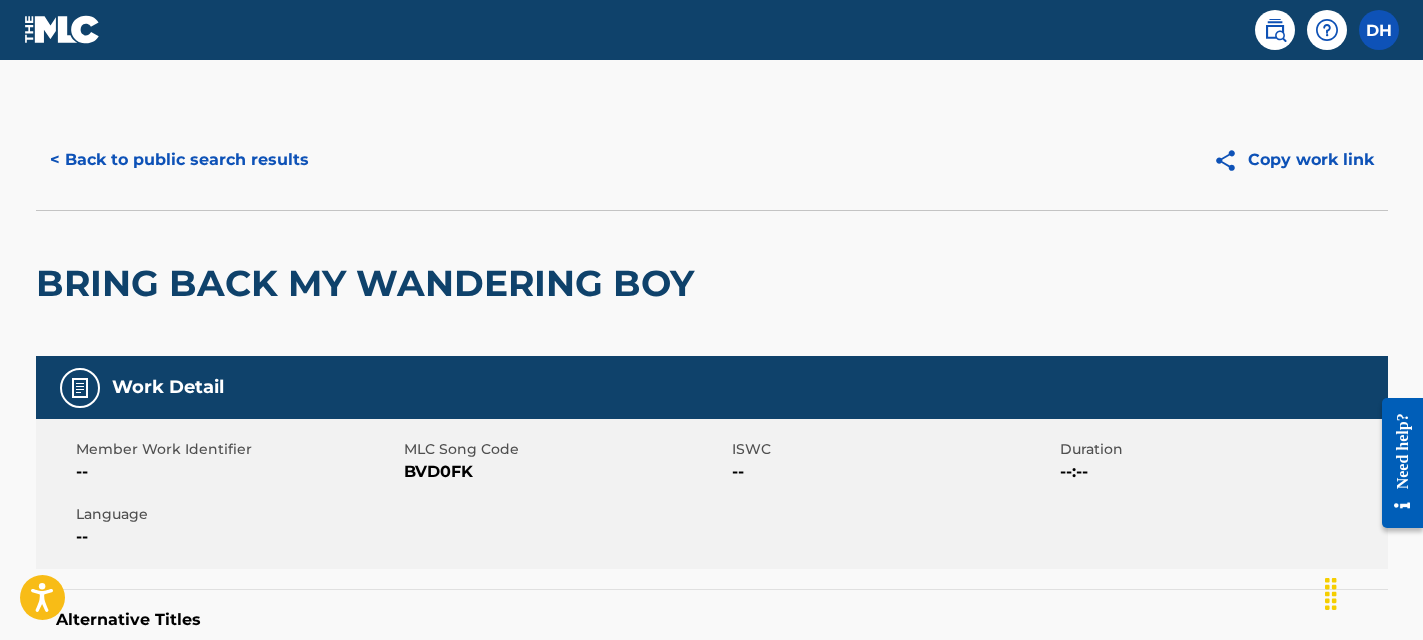 click on "< Back to public search results" at bounding box center [179, 160] 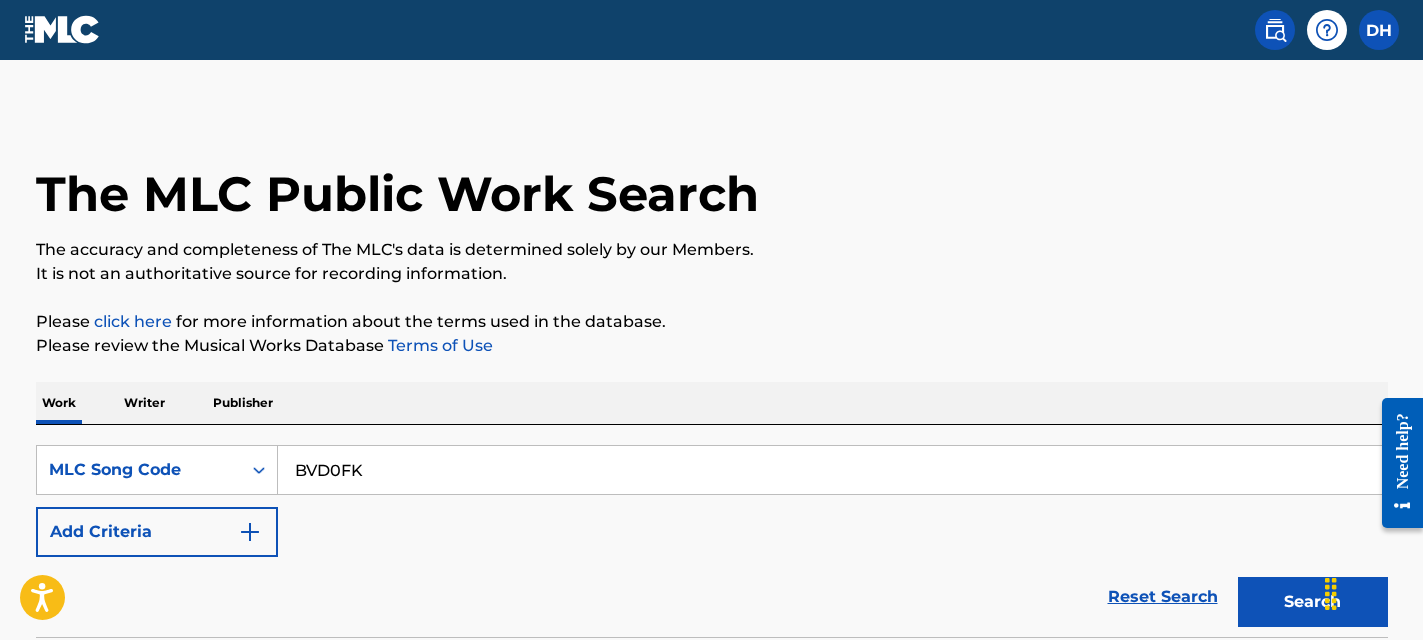 scroll, scrollTop: 218, scrollLeft: 0, axis: vertical 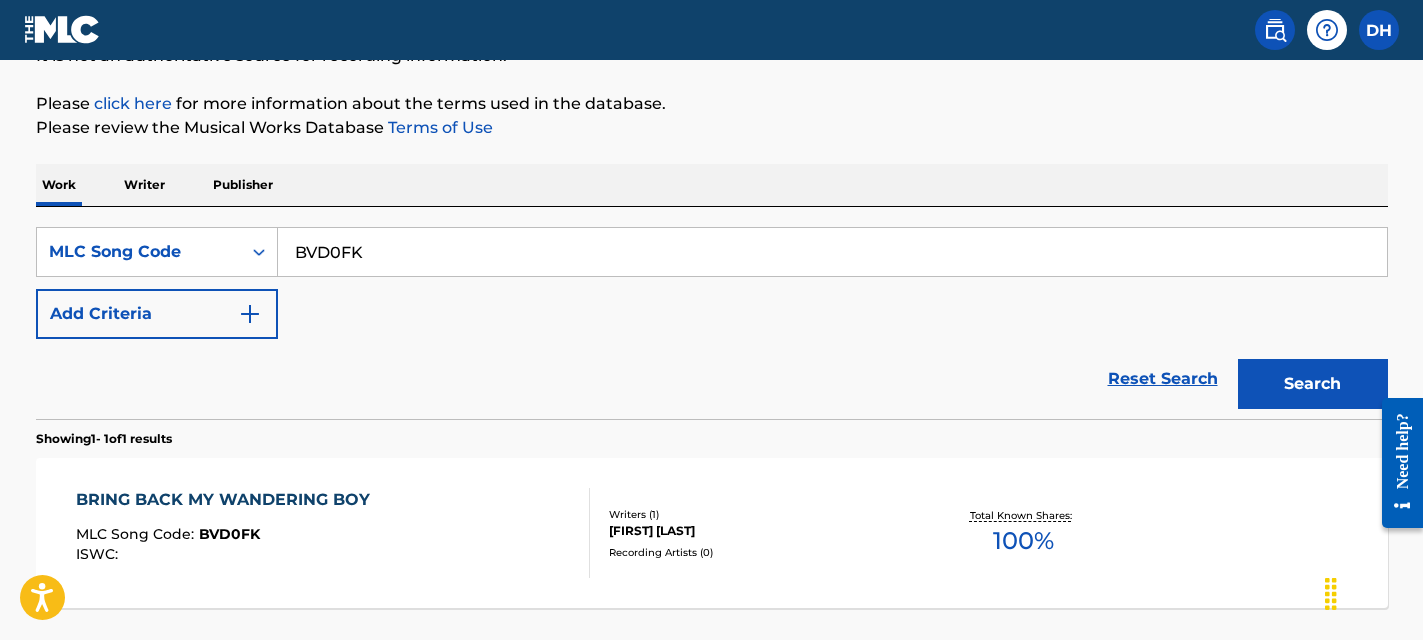 click on "BVD0FK" at bounding box center [832, 252] 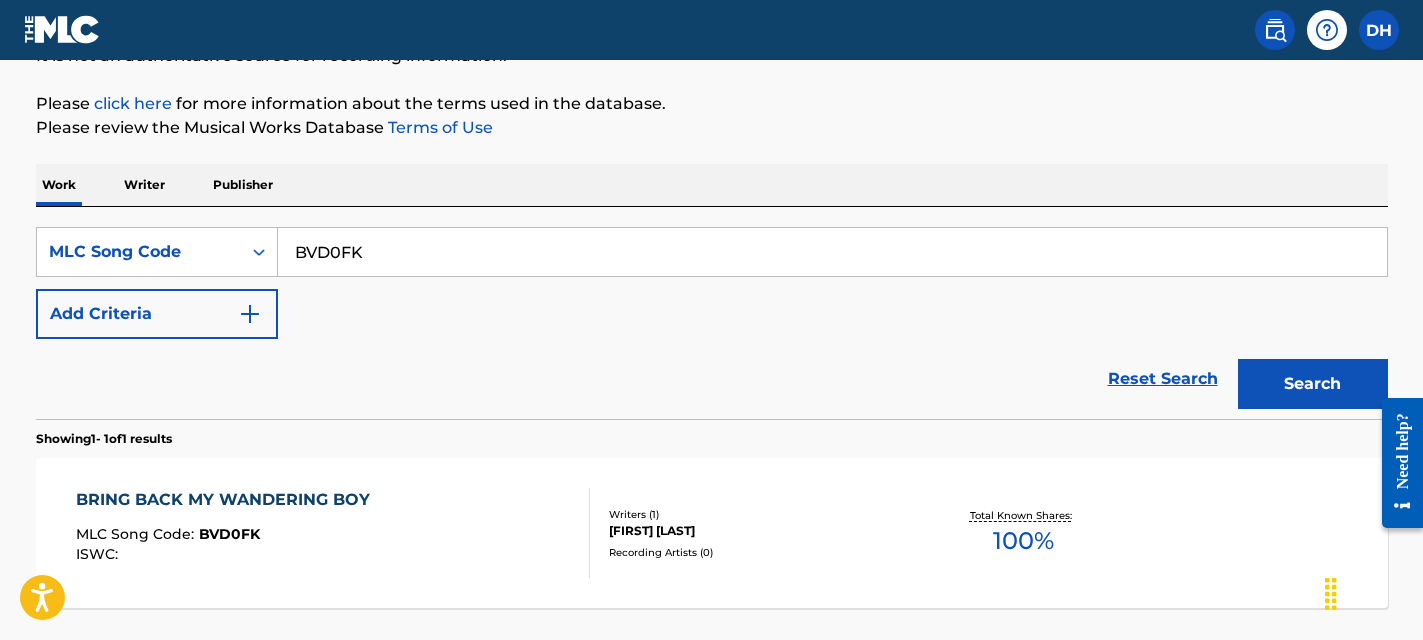 click on "BVD0FK" at bounding box center (832, 252) 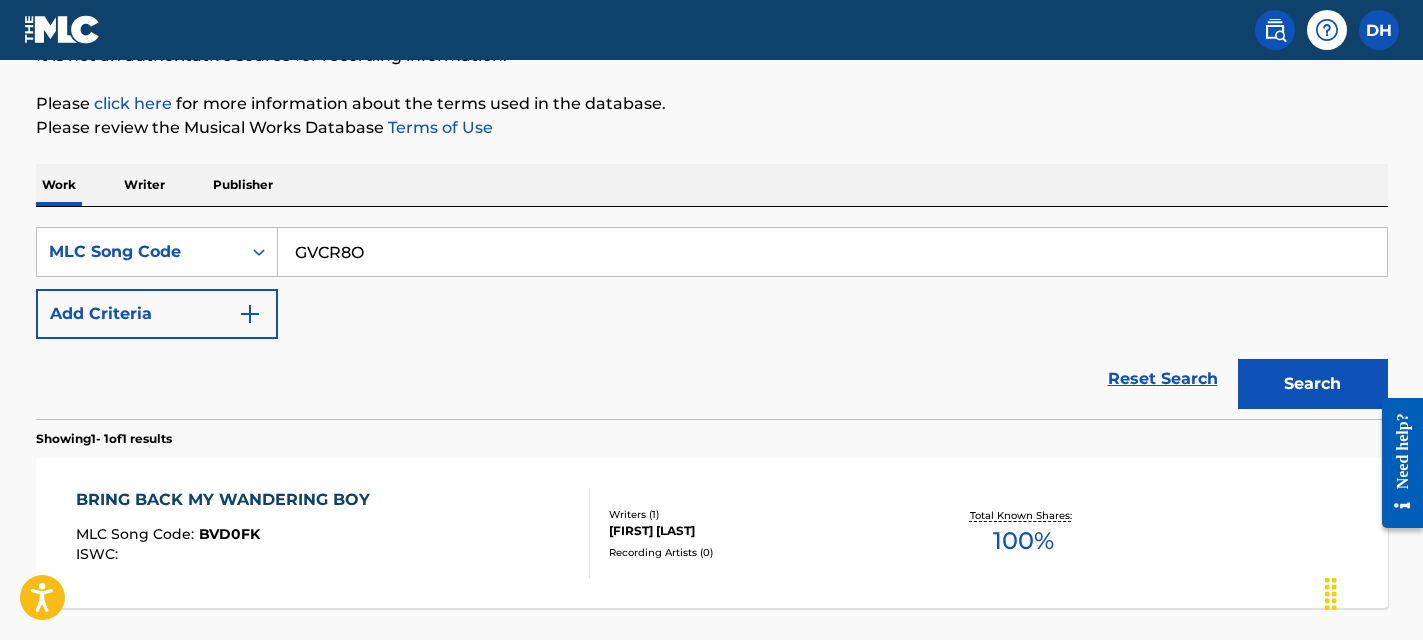 type on "GVCR8O" 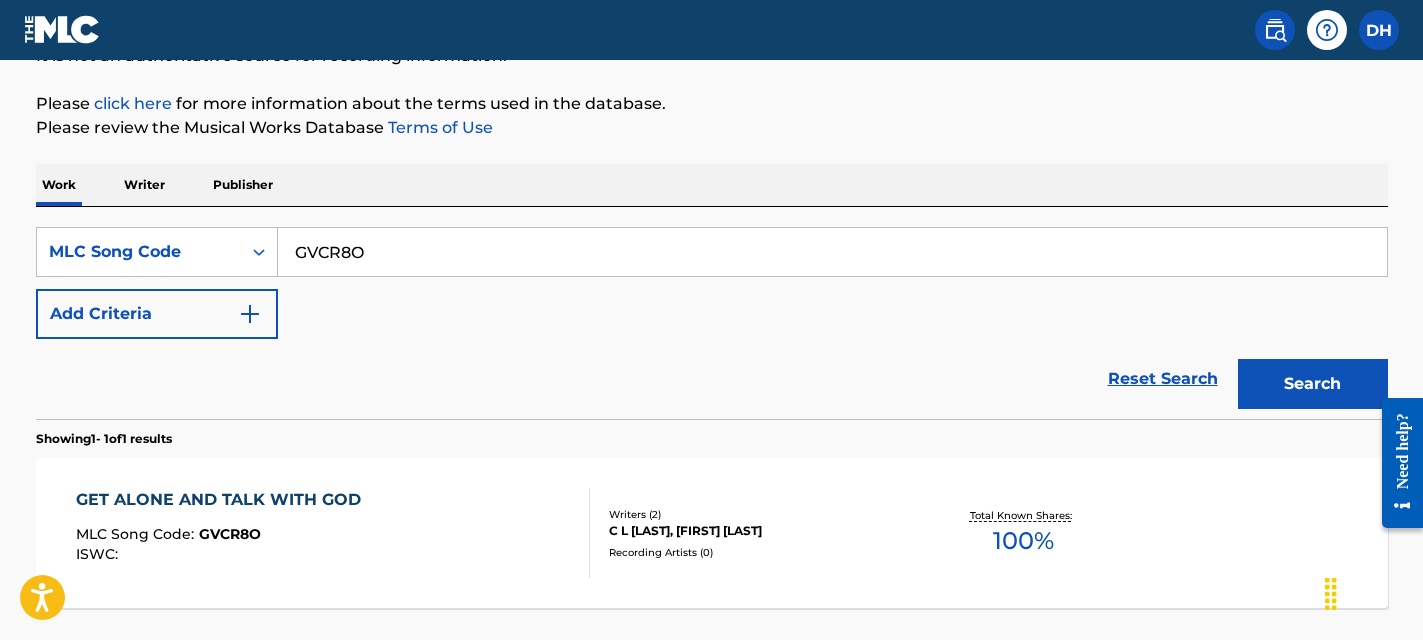 click on "GET ALONE AND TALK WITH GOD MLC Song Code : GVCR8O ISWC :" at bounding box center [333, 533] 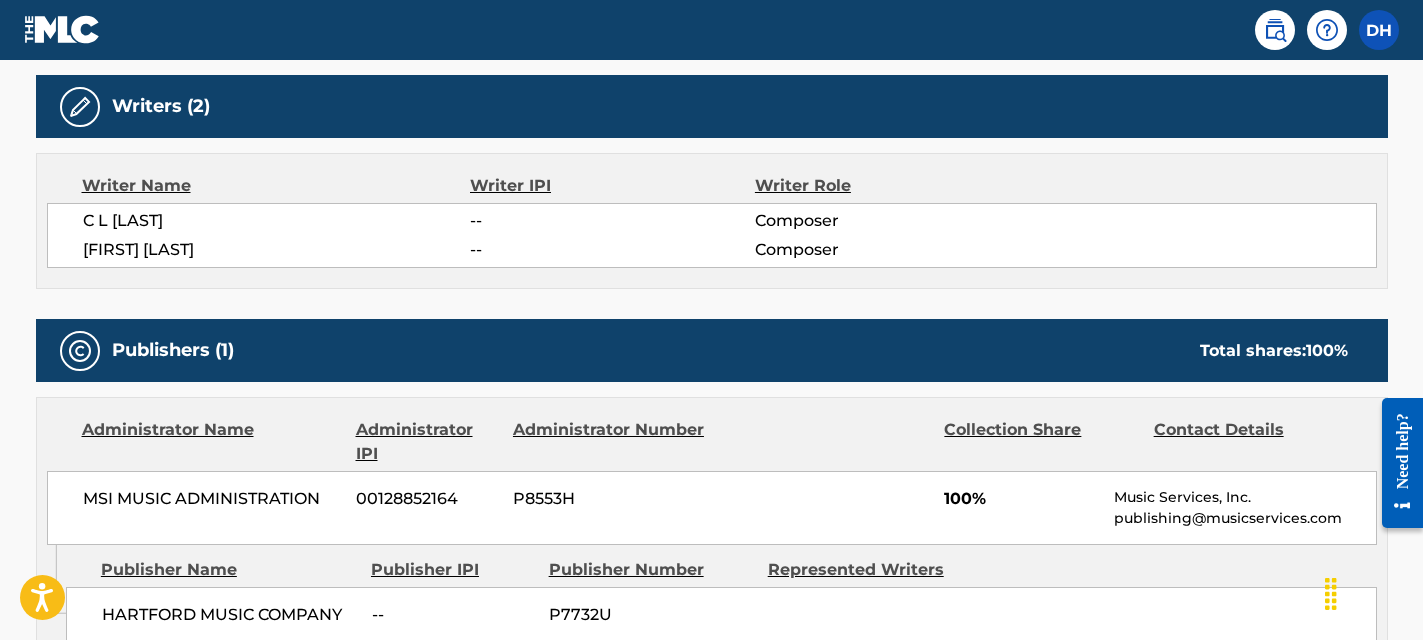 scroll, scrollTop: 802, scrollLeft: 0, axis: vertical 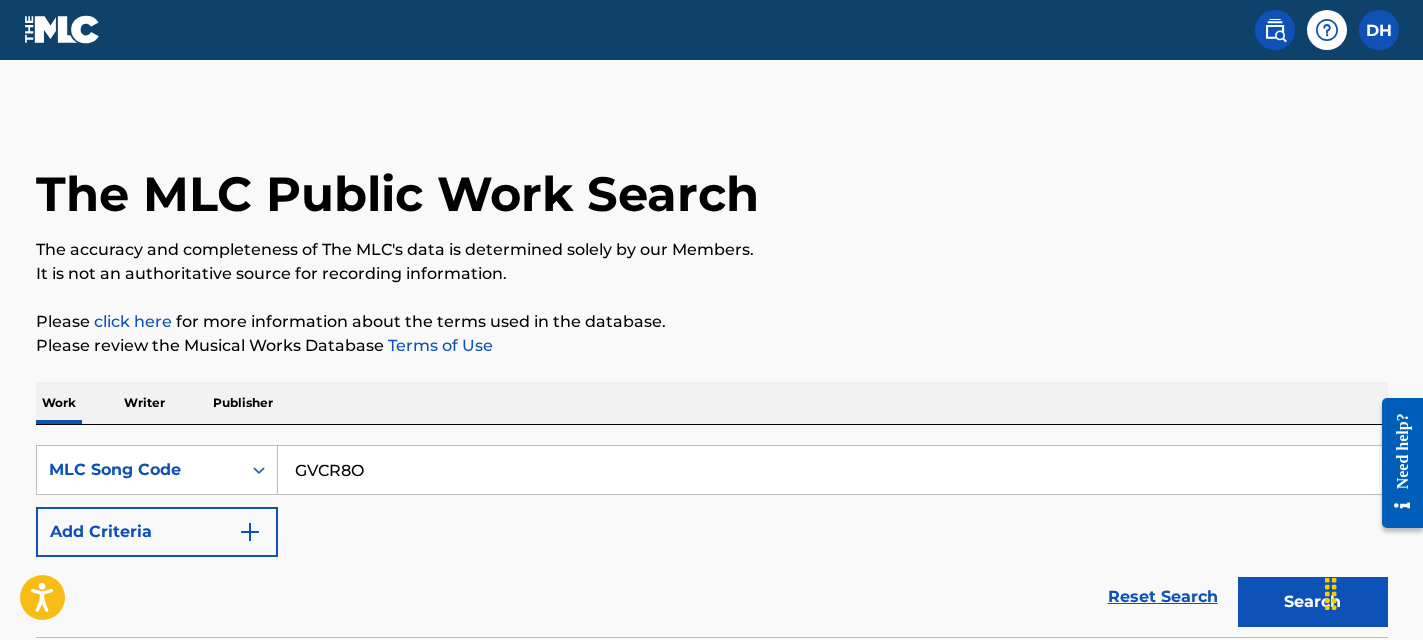 click on "GVCR8O" at bounding box center (832, 470) 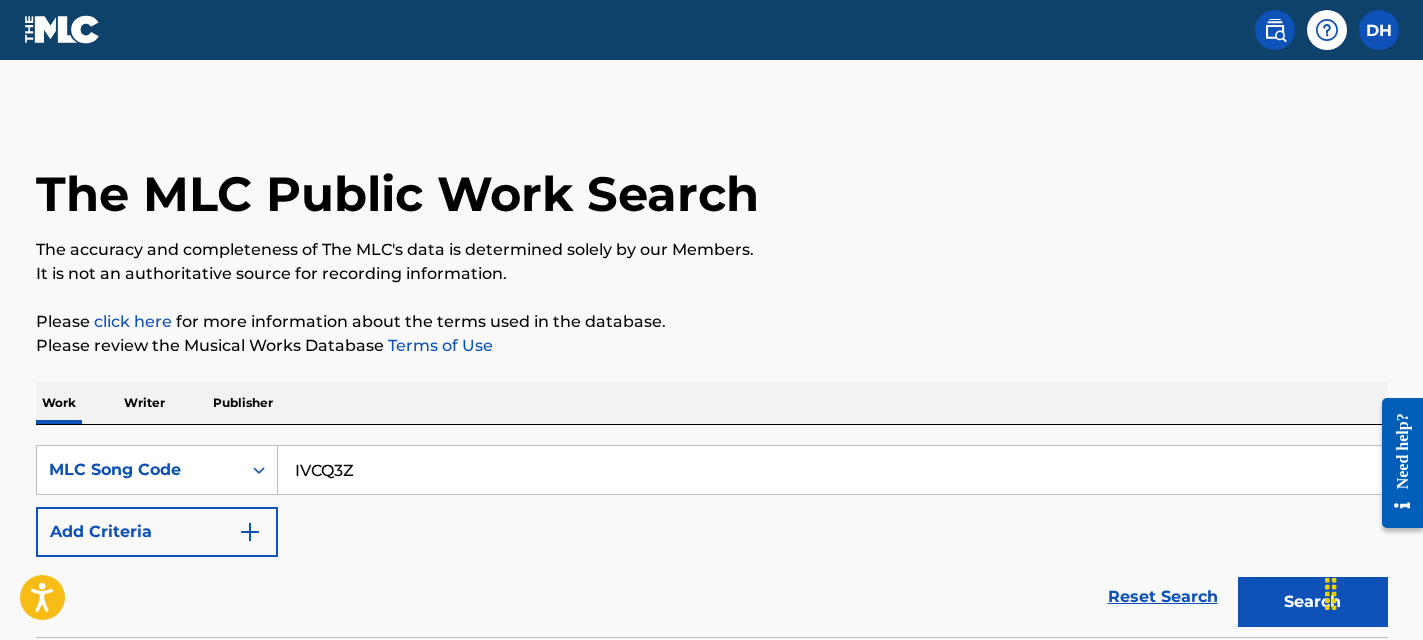 type on "IVCQ3Z" 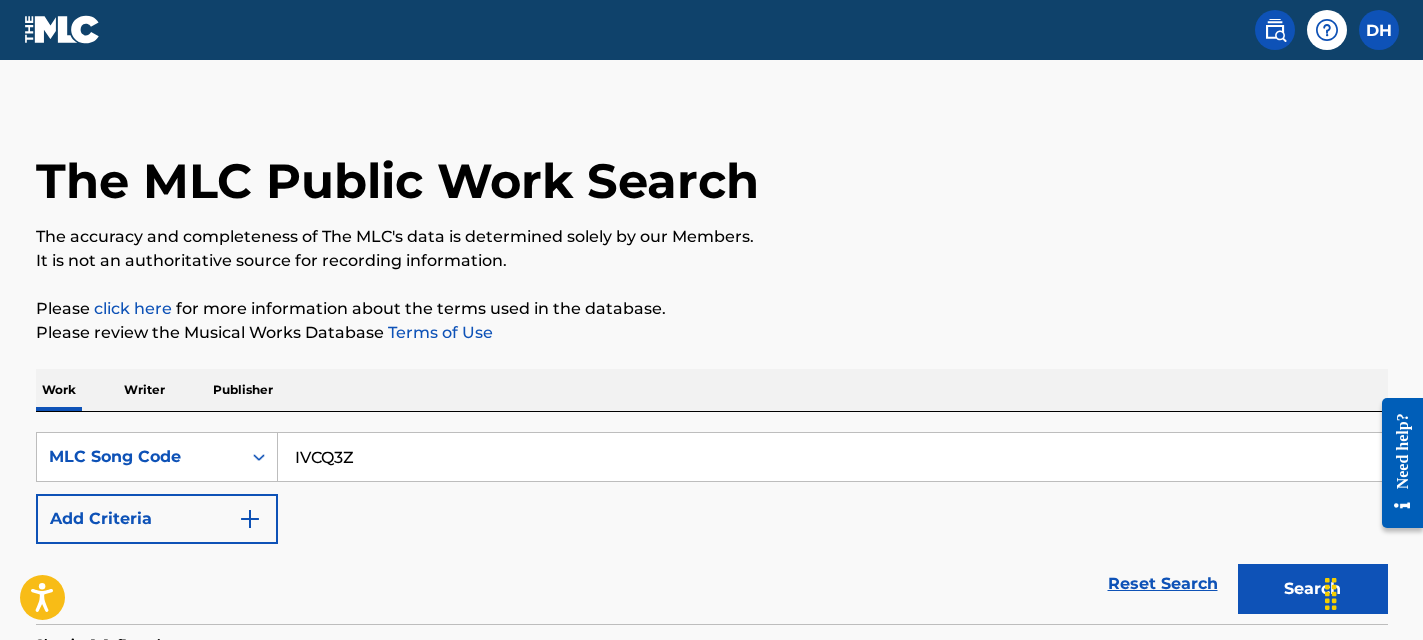scroll, scrollTop: 266, scrollLeft: 0, axis: vertical 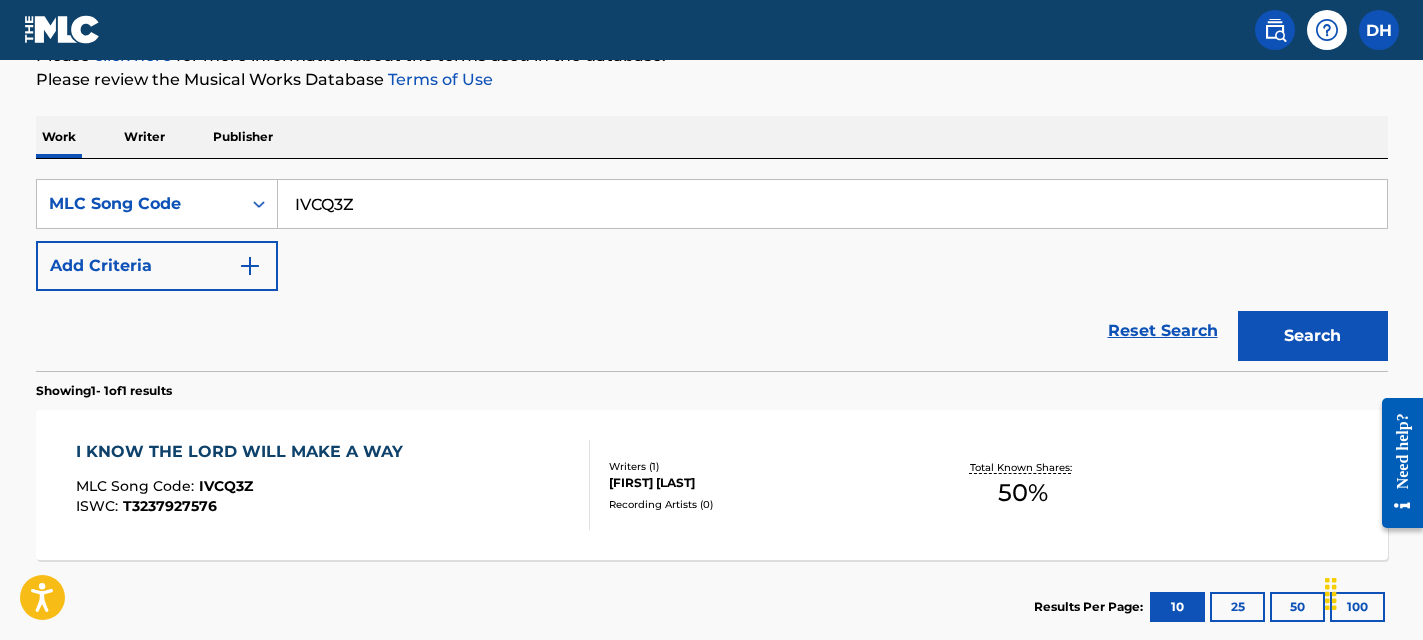 click at bounding box center (581, 485) 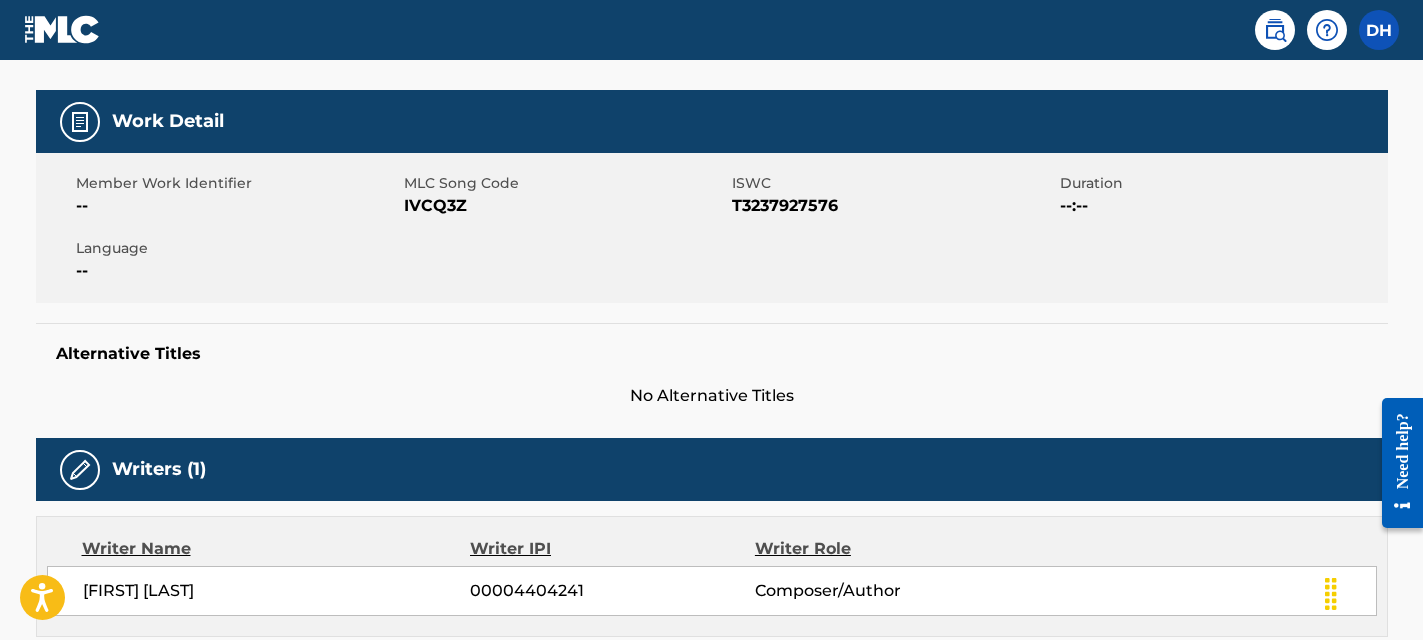 scroll, scrollTop: 0, scrollLeft: 0, axis: both 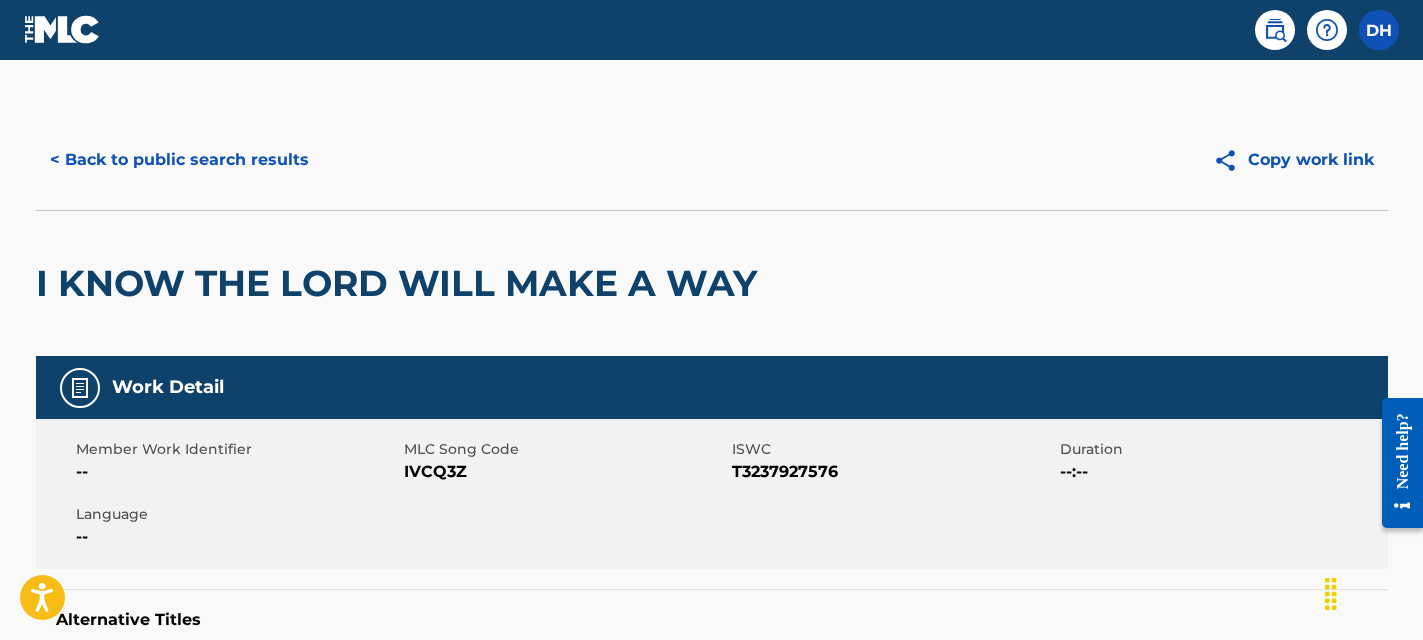 click on "I KNOW THE LORD WILL MAKE A WAY" at bounding box center [712, 283] 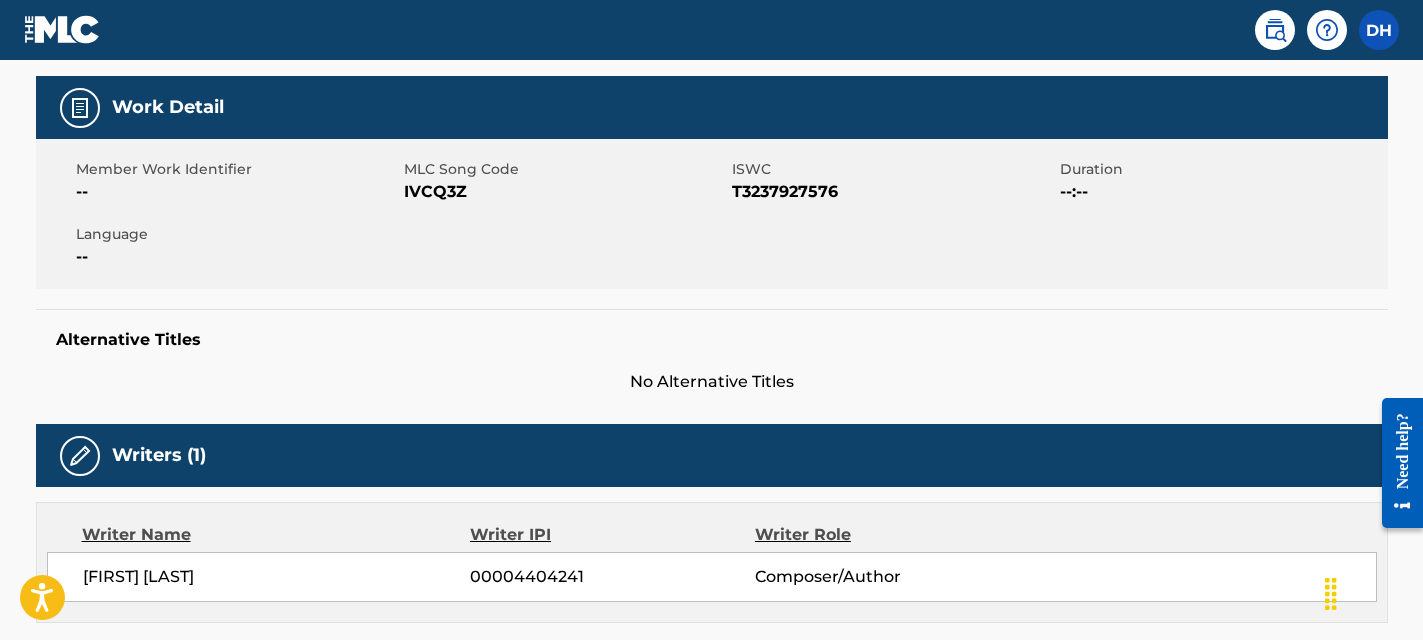 scroll, scrollTop: 730, scrollLeft: 0, axis: vertical 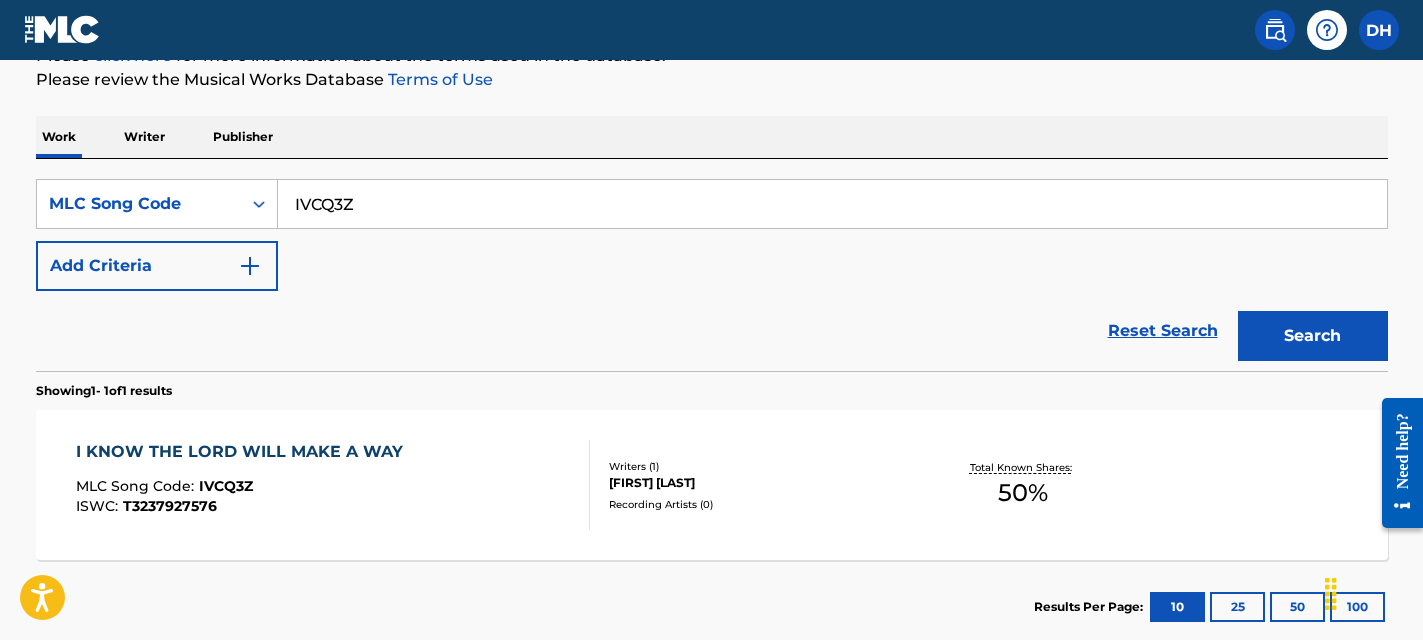 click on "IVCQ3Z" at bounding box center (832, 204) 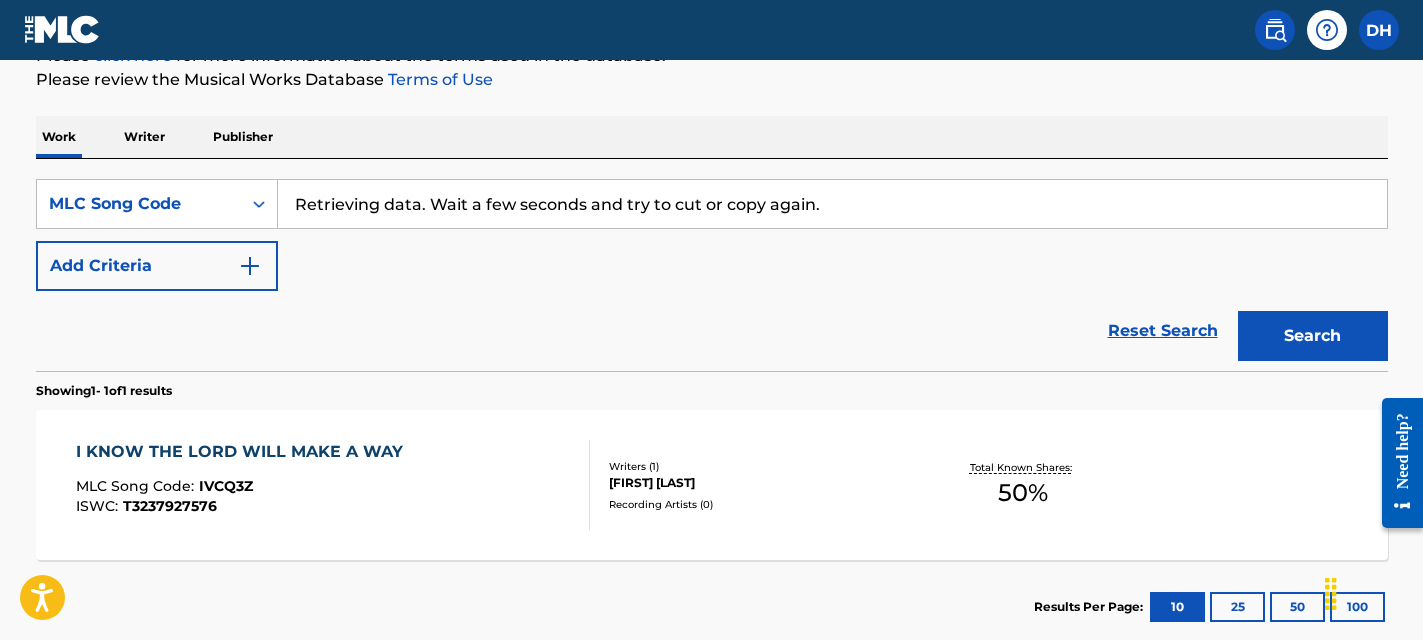 click on "Retrieving data. Wait a few seconds and try to cut or copy again." at bounding box center (832, 204) 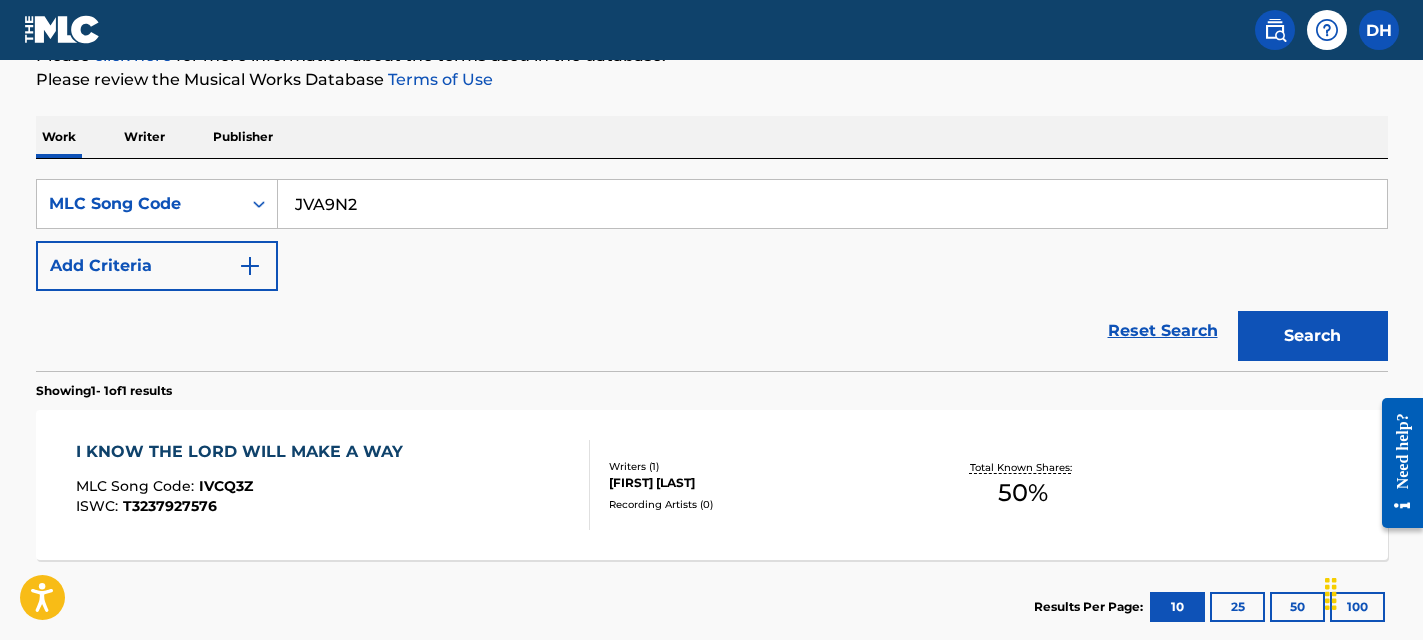type on "JVA9N2" 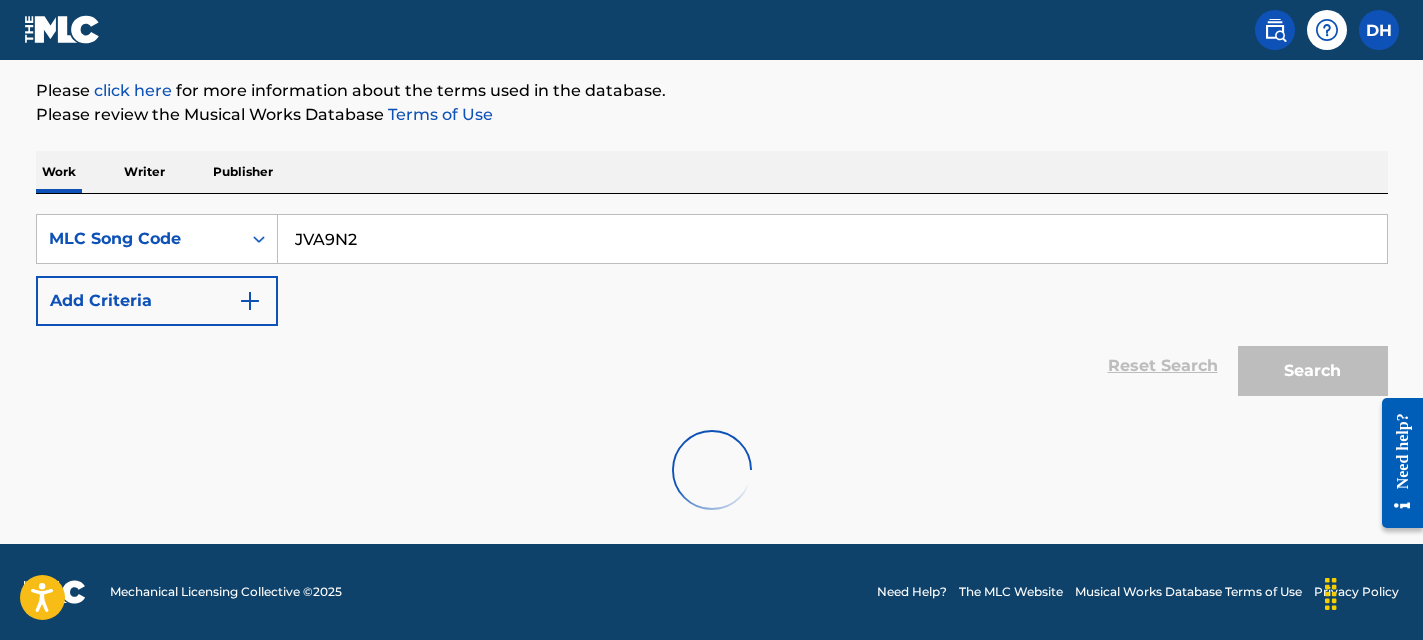 scroll, scrollTop: 266, scrollLeft: 0, axis: vertical 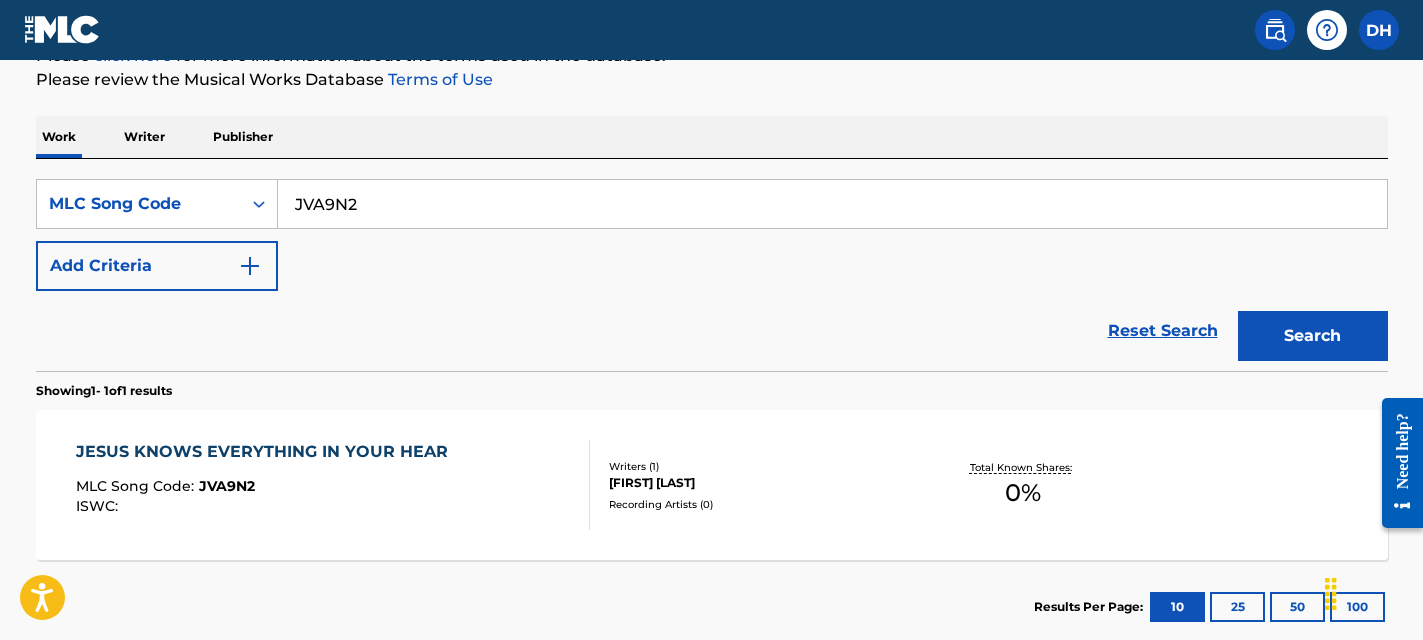 click on "JESUS KNOWS EVERYTHING IN YOUR HEAR MLC Song Code : JVA9N2 ISWC :" at bounding box center [333, 485] 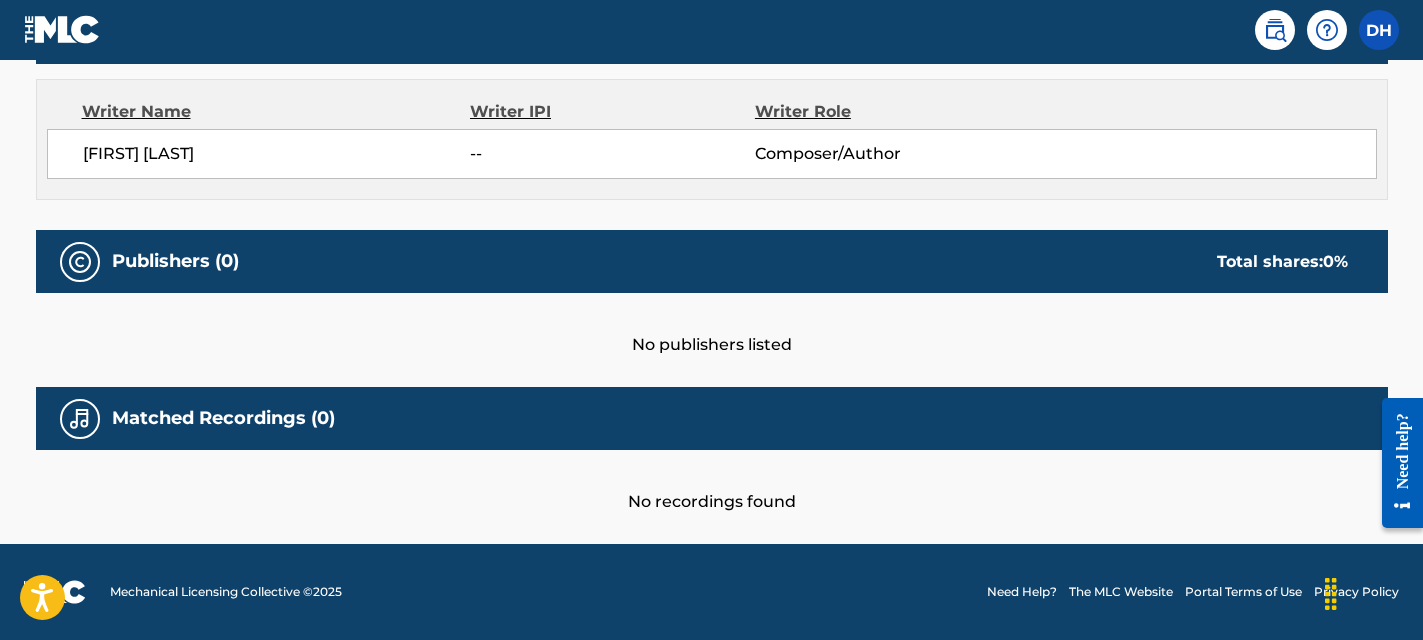 scroll, scrollTop: 0, scrollLeft: 0, axis: both 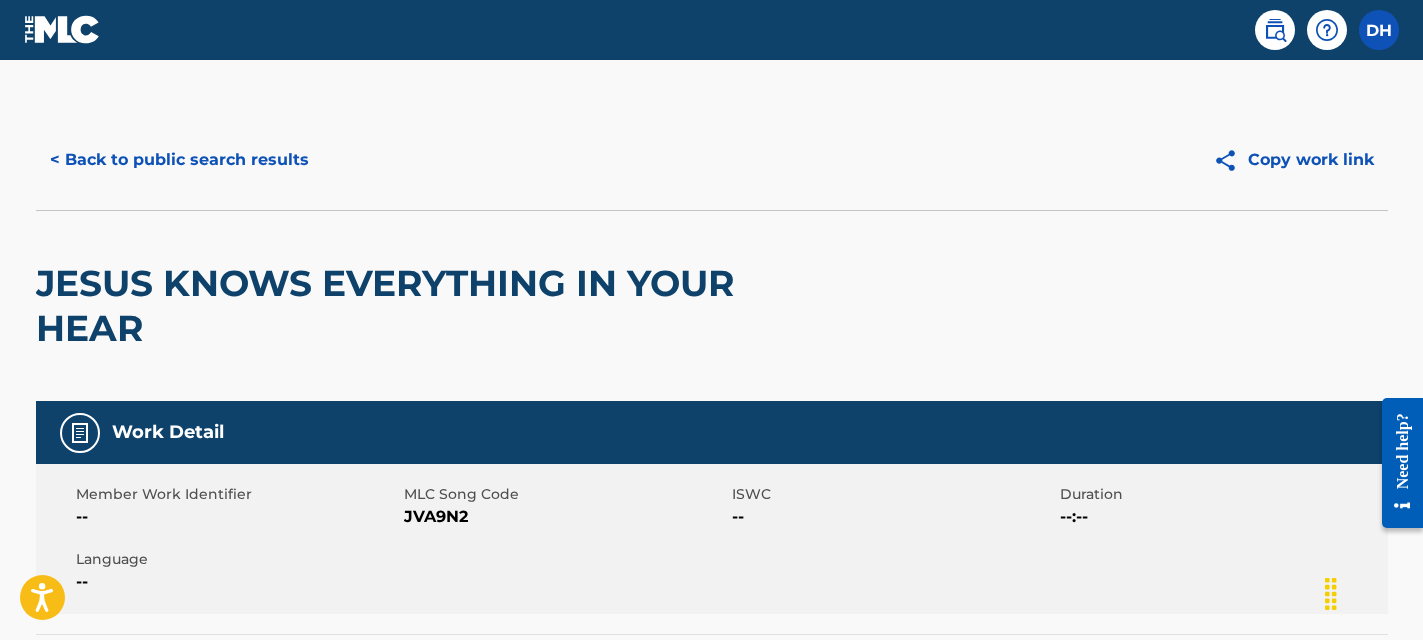 click on "< Back to public search results" at bounding box center [179, 160] 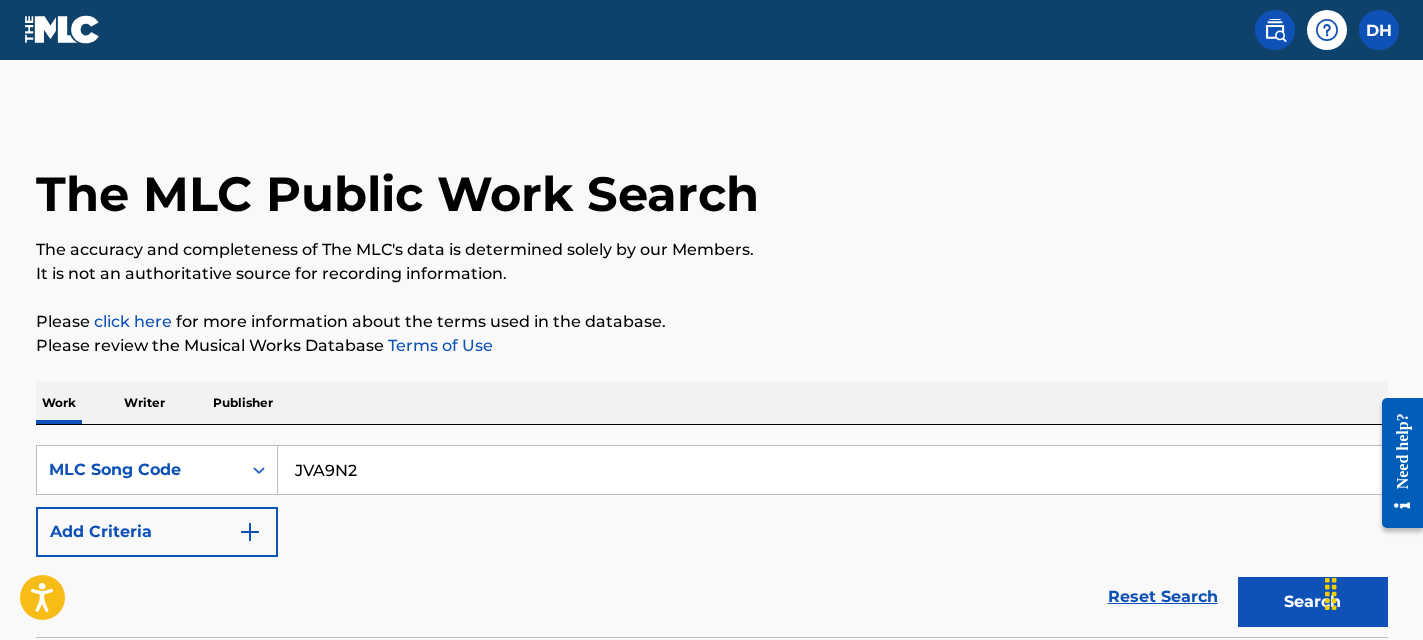 scroll, scrollTop: 266, scrollLeft: 0, axis: vertical 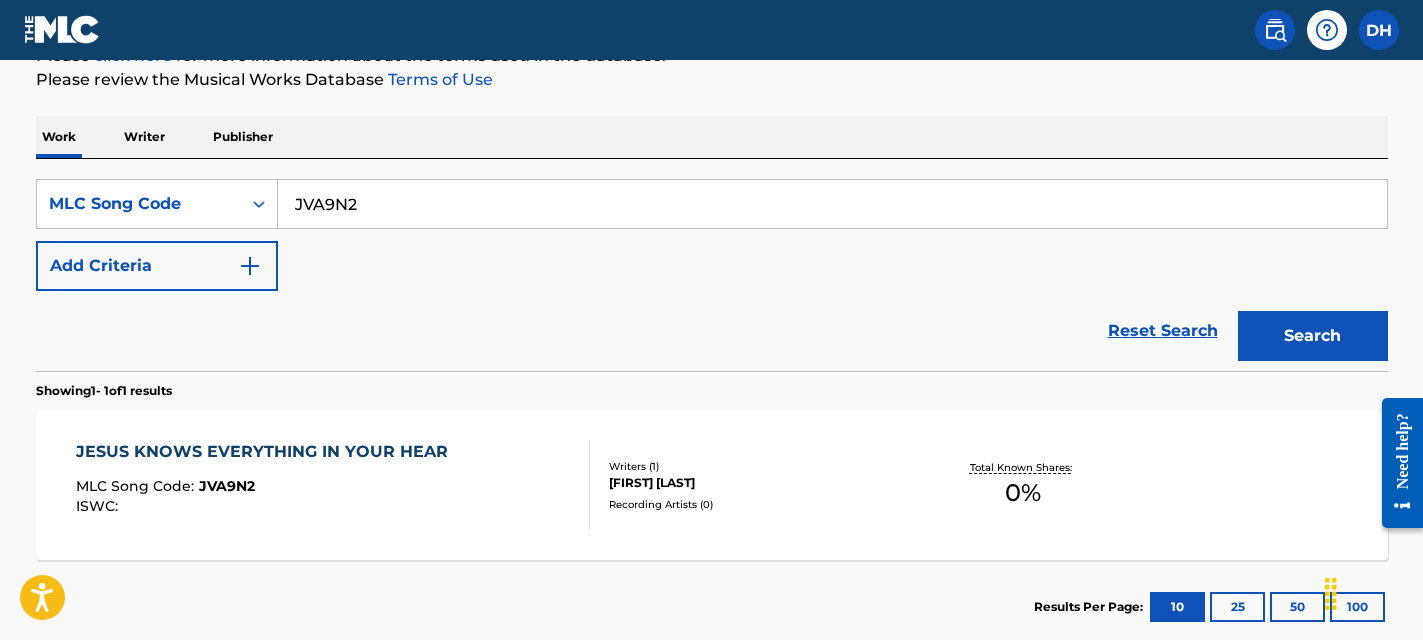 click on "JVA9N2" at bounding box center (832, 204) 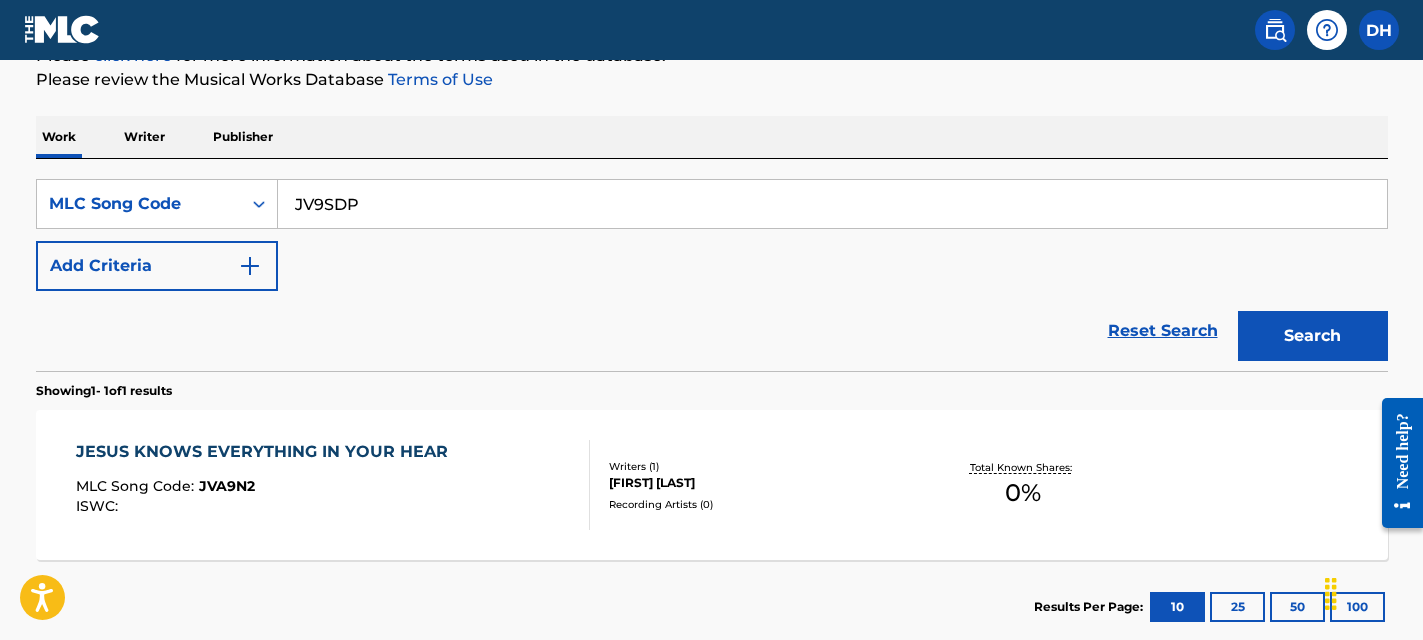 type on "JV9SDP" 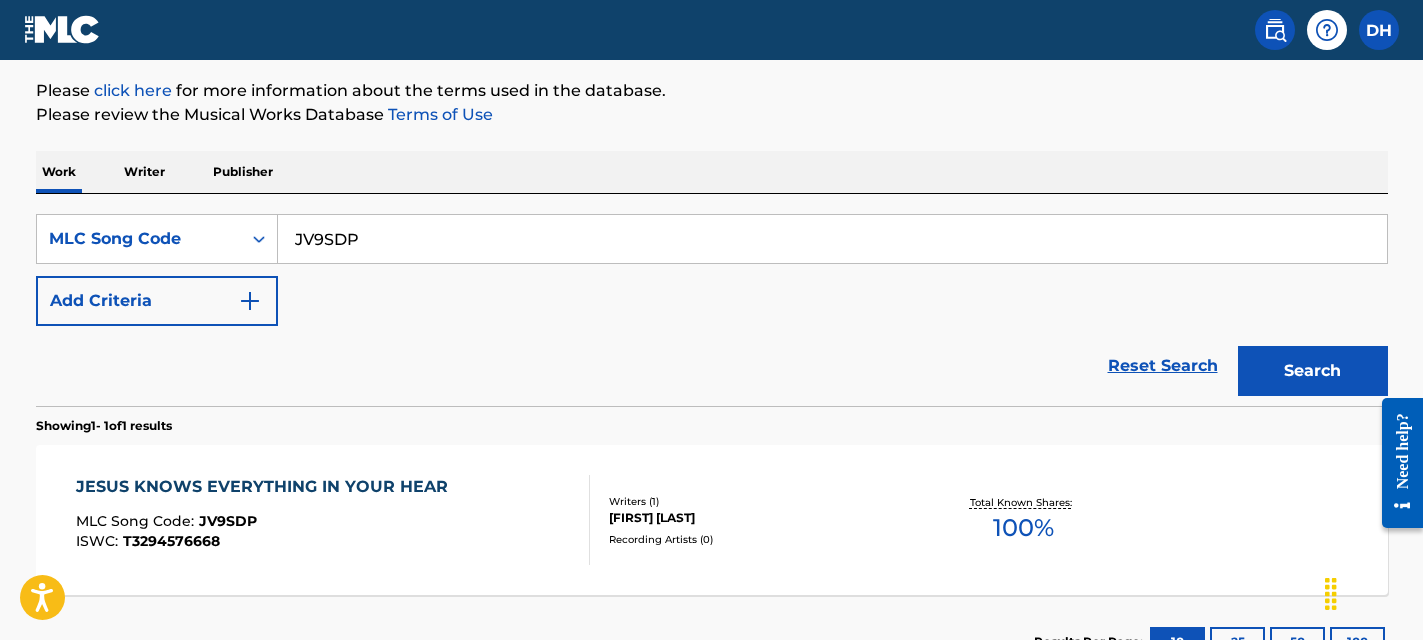 scroll, scrollTop: 266, scrollLeft: 0, axis: vertical 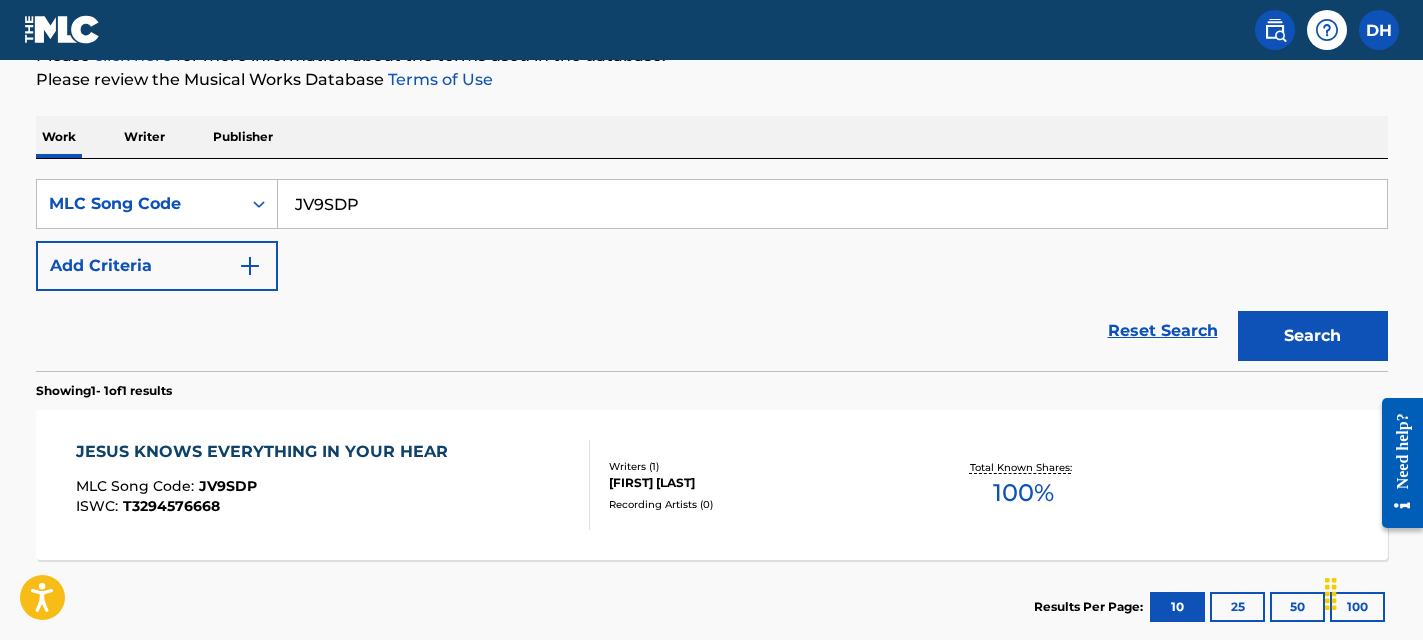 click on "JESUS KNOWS EVERYTHING IN YOUR HEAR MLC Song Code : JV9SDP ISWC : T3294576668 Writers ( 1 ) [FIRST] [LAST] Recording Artists ( 0 ) Total Known Shares: 100 %" at bounding box center (712, 485) 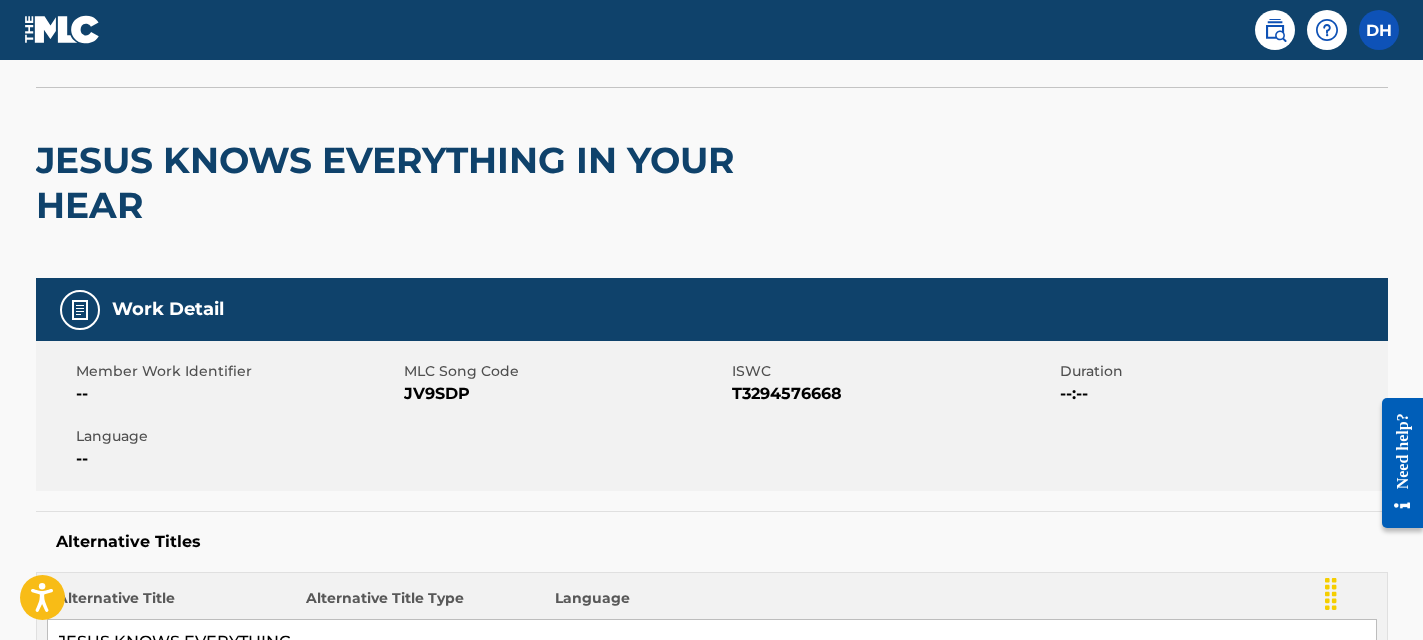 scroll, scrollTop: 0, scrollLeft: 0, axis: both 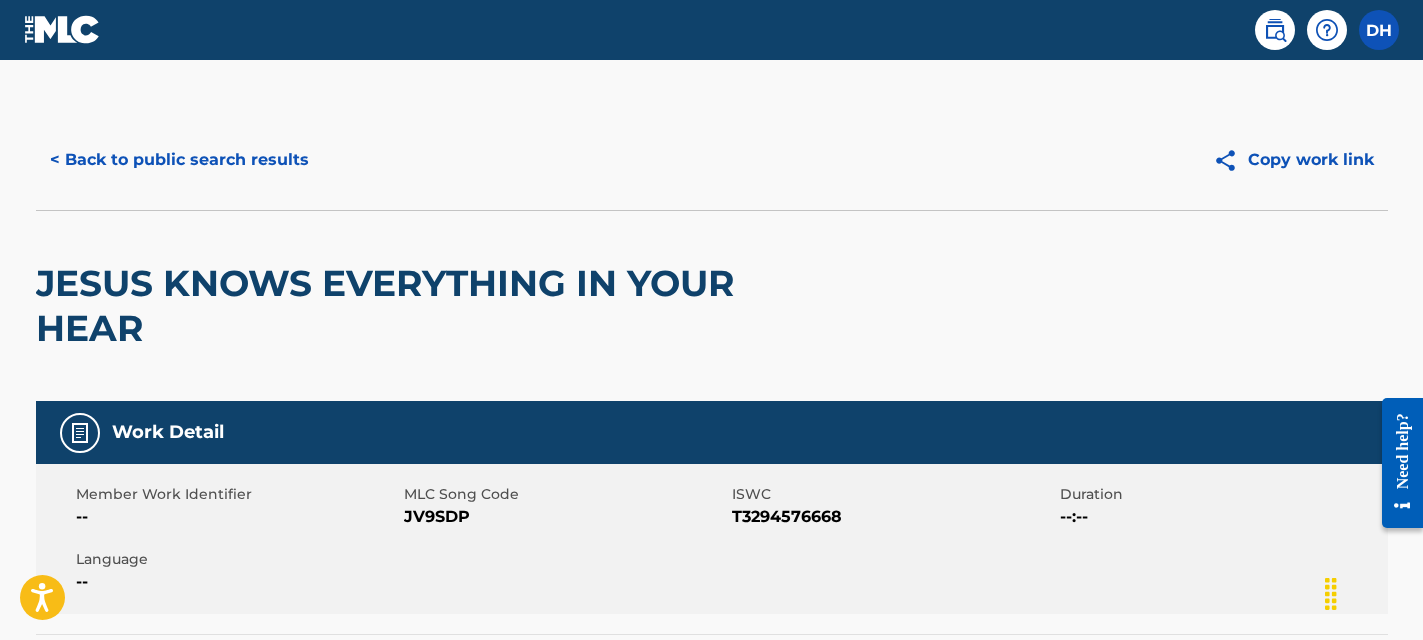 click on "< Back to public search results" at bounding box center [179, 160] 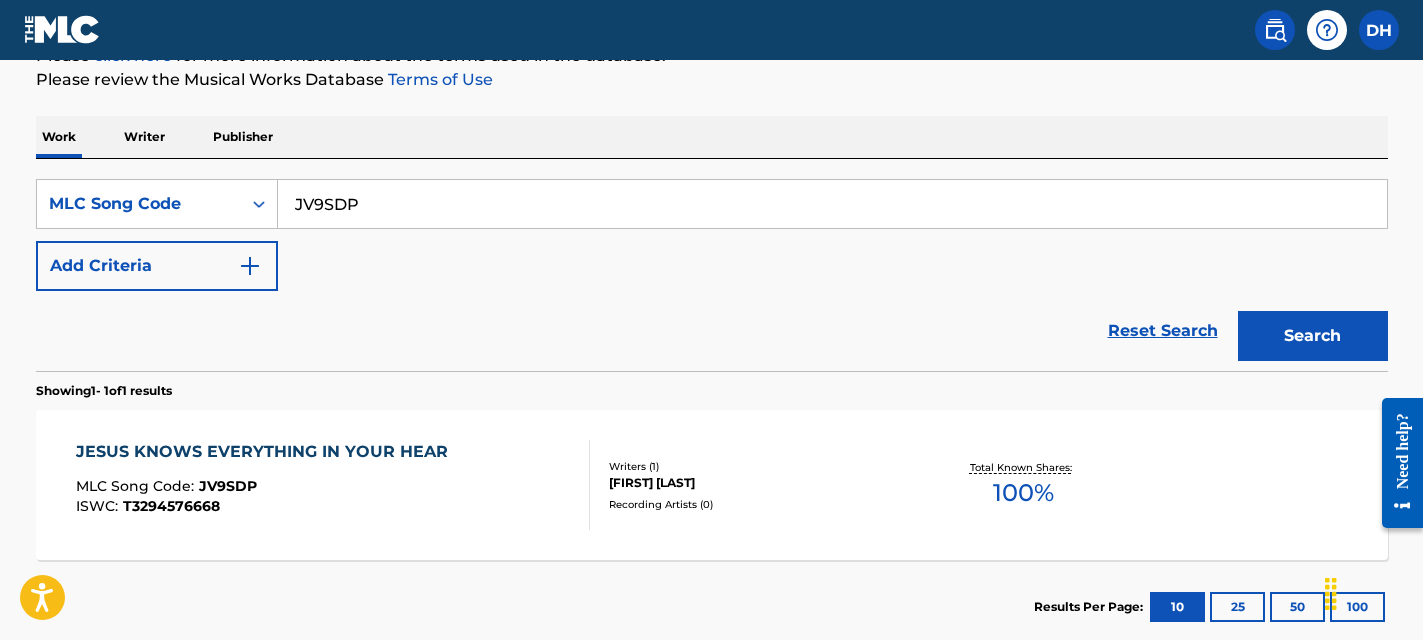 scroll, scrollTop: 133, scrollLeft: 0, axis: vertical 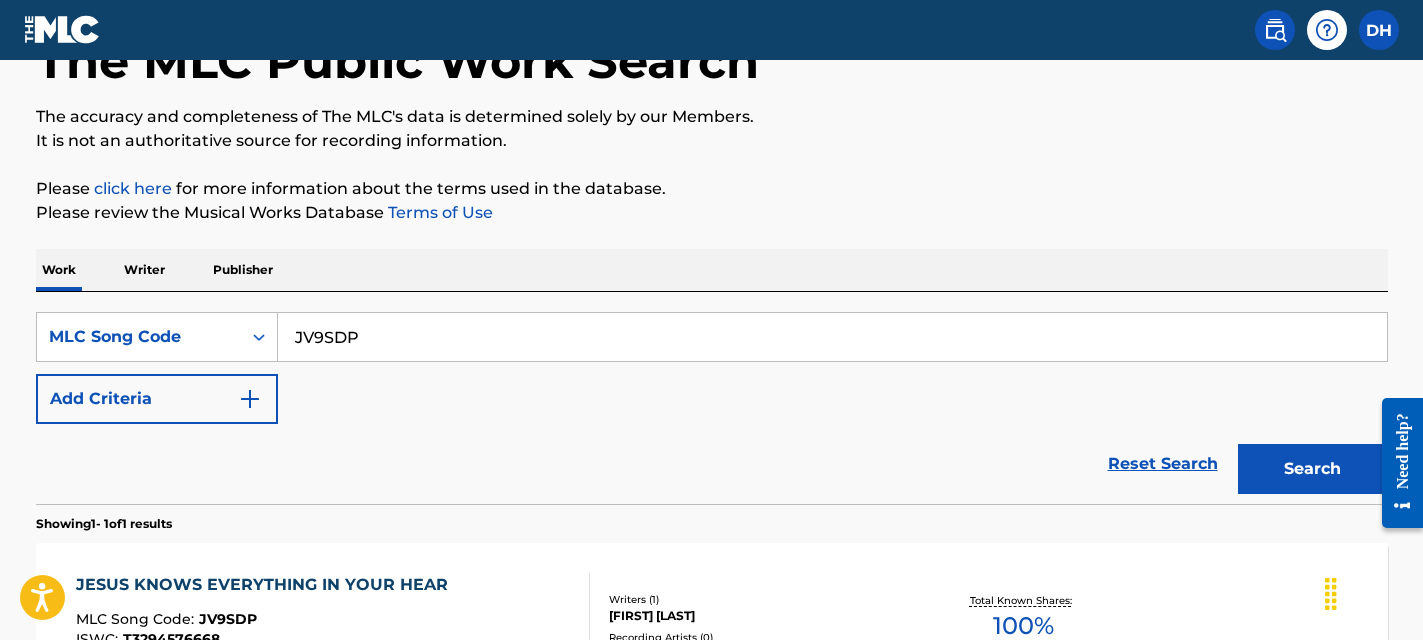 click on "JV9SDP" at bounding box center [832, 337] 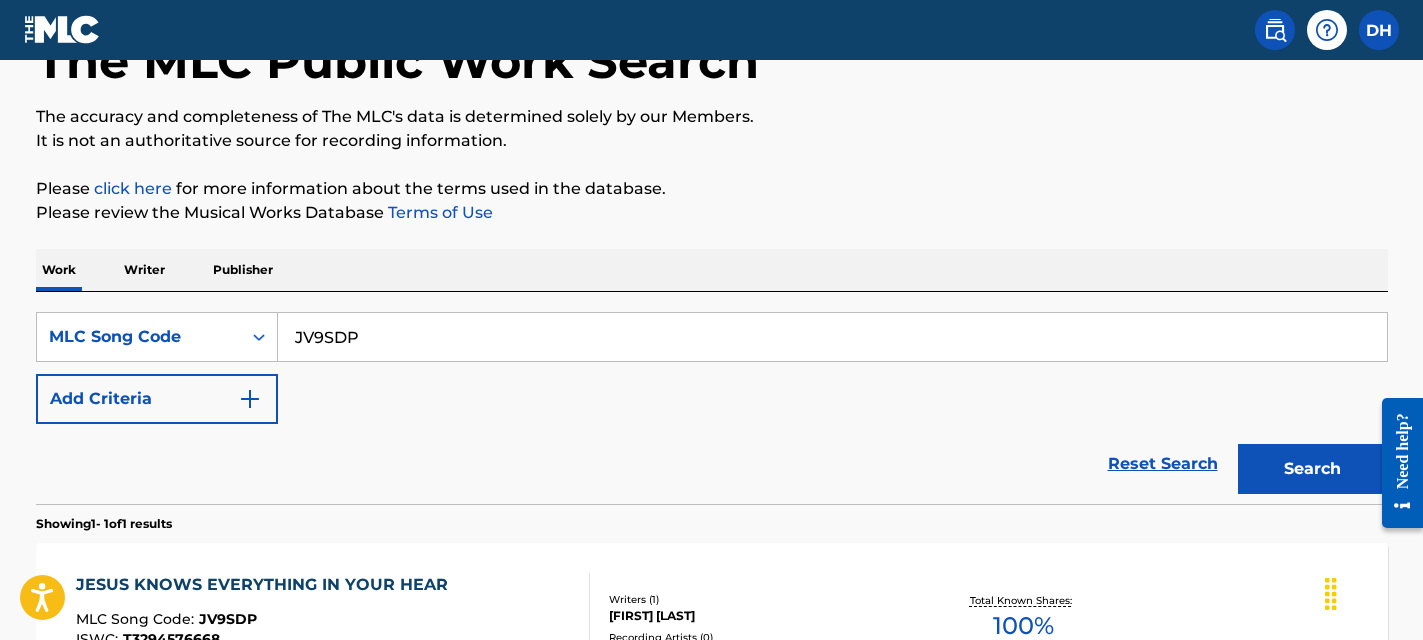 click on "Search" at bounding box center [1313, 469] 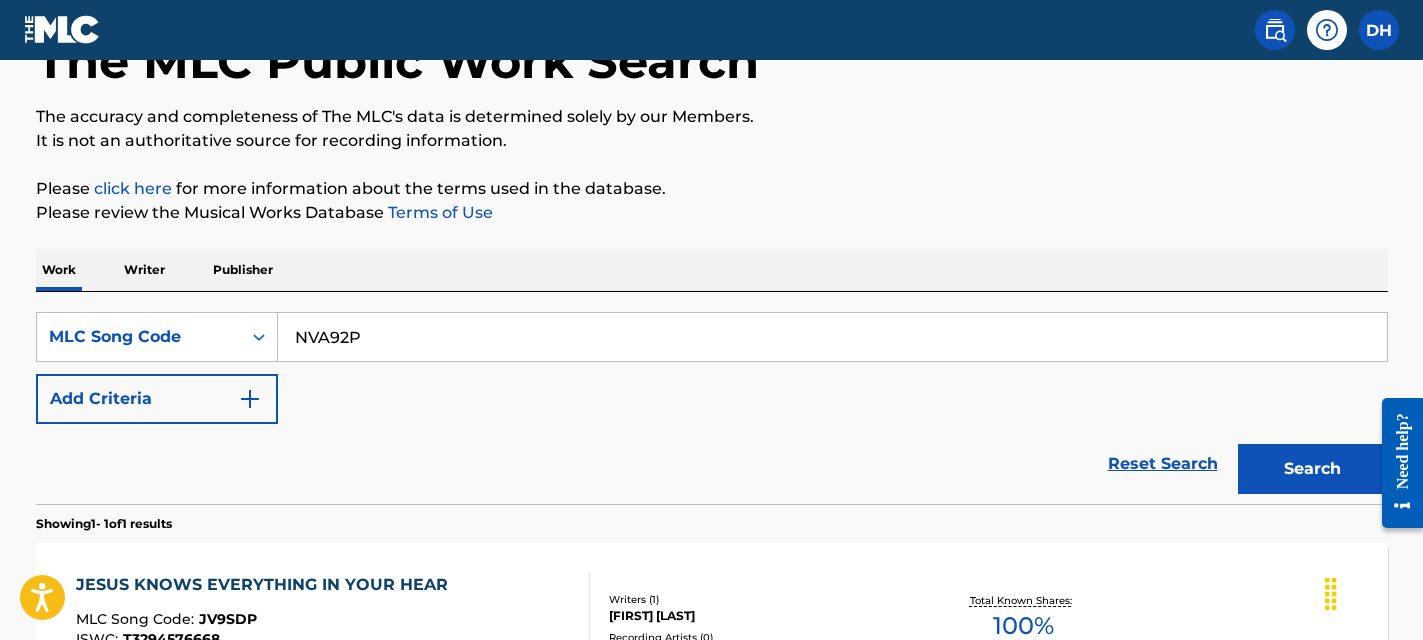type on "NVA92P" 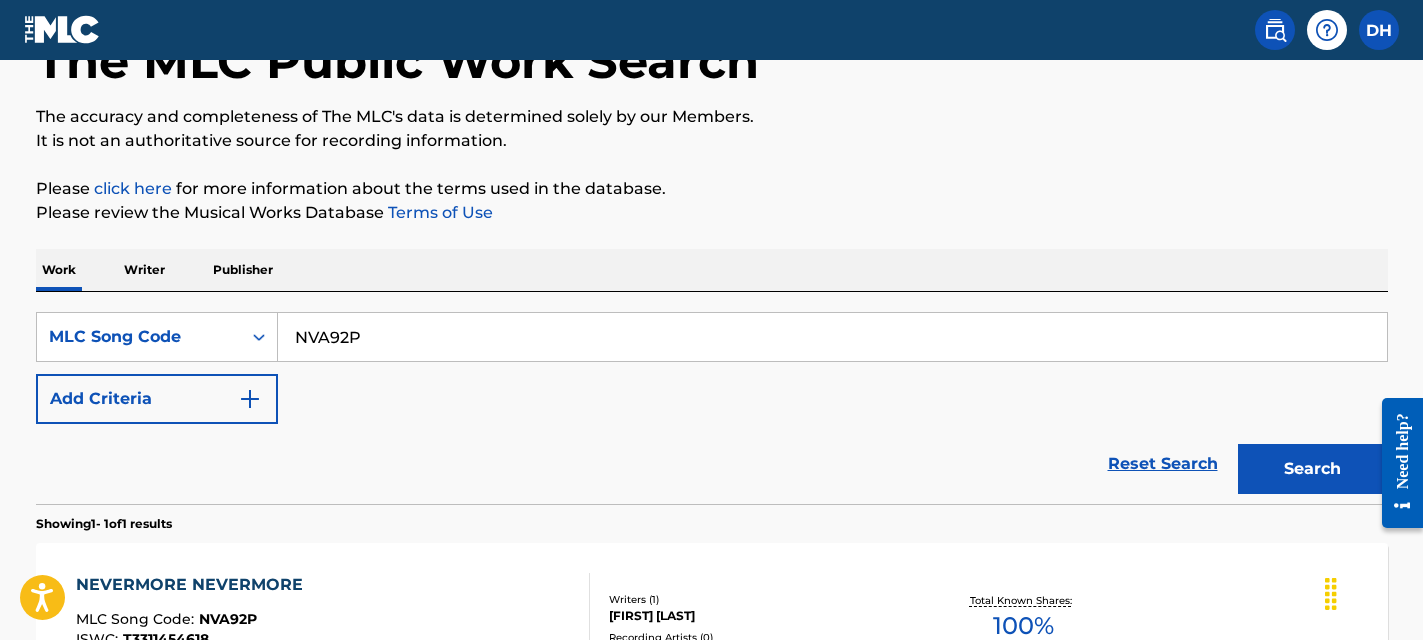 click on "NEVERMORE NEVERMORE MLC Song Code : NVA92P ISWC : T3311454618" at bounding box center (333, 618) 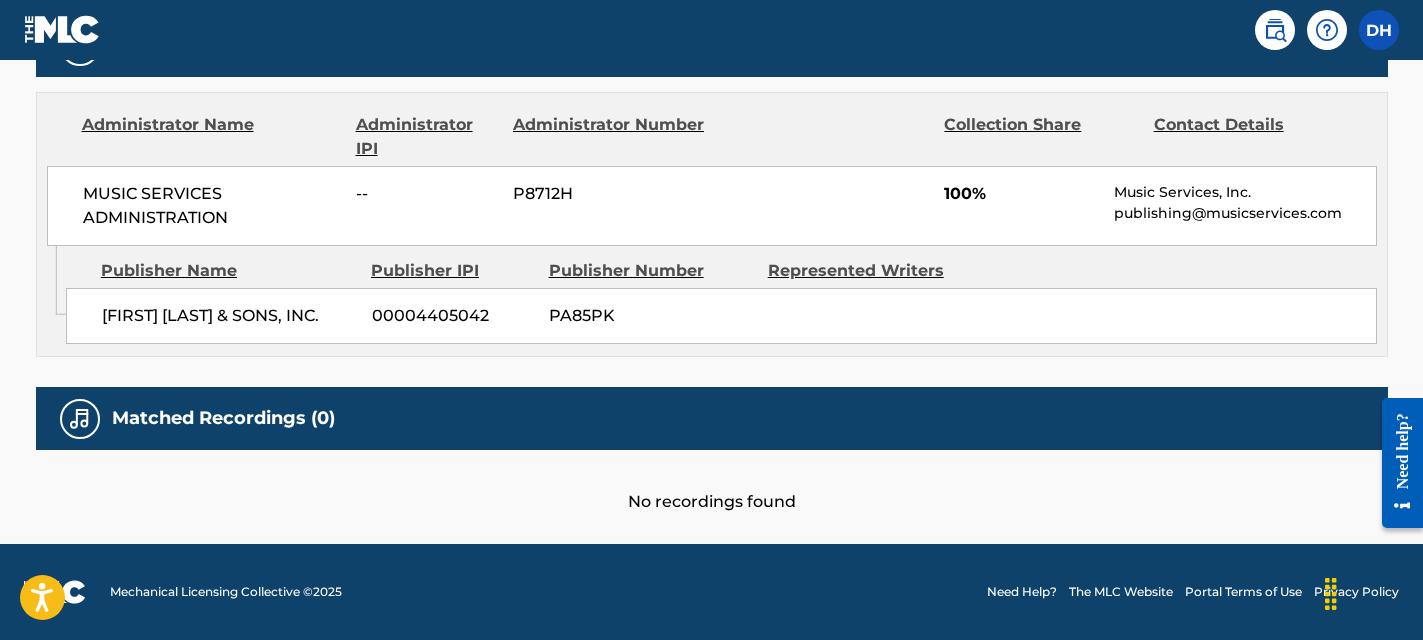scroll, scrollTop: 0, scrollLeft: 0, axis: both 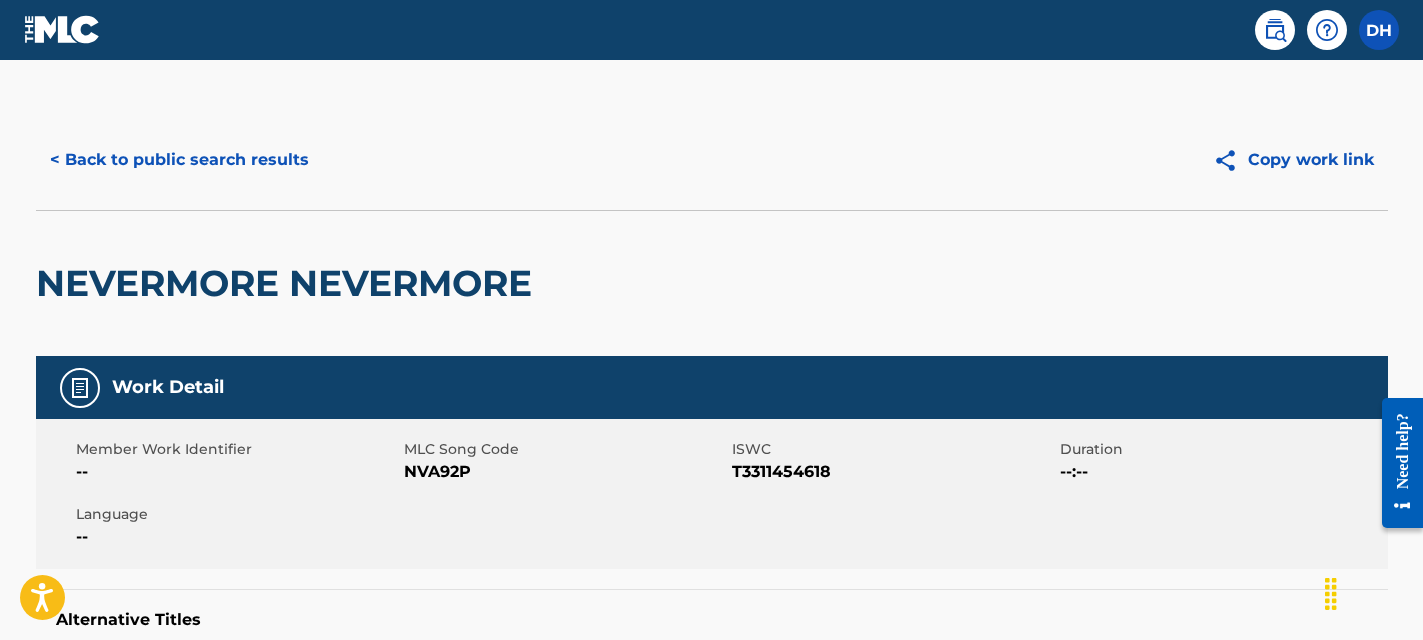 click on "< Back to public search results" at bounding box center [179, 160] 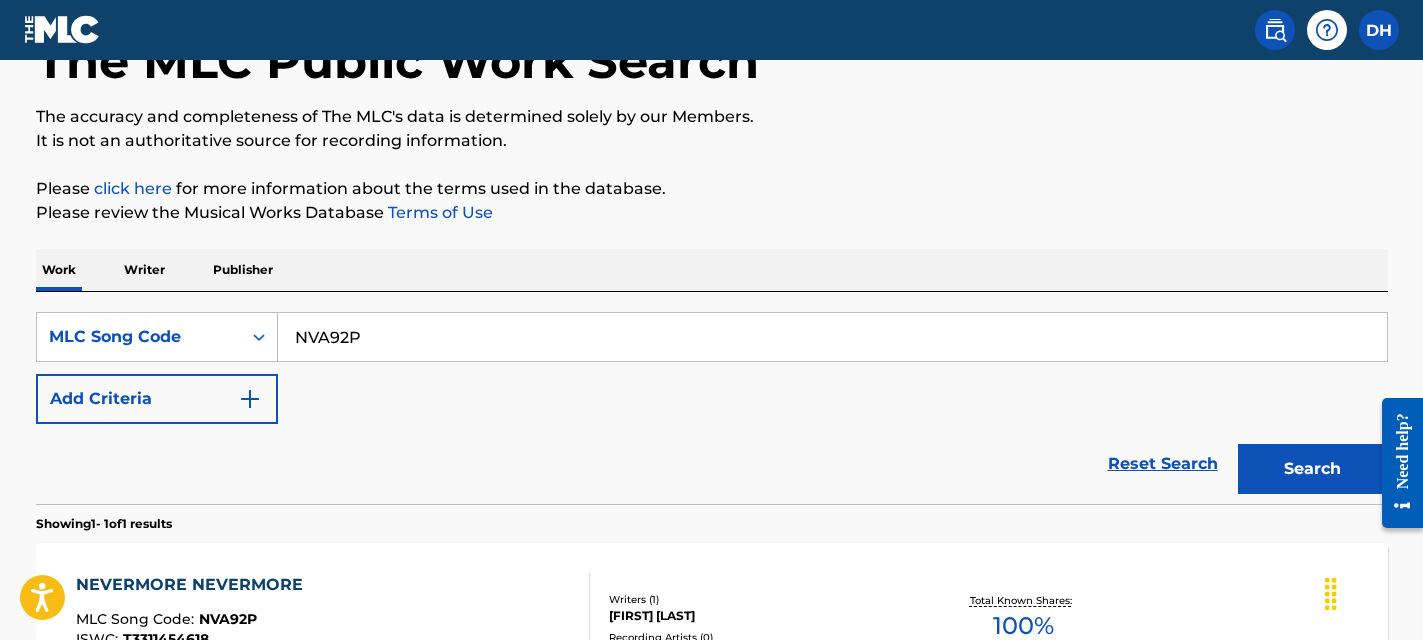 click on "NVA92P" at bounding box center (832, 337) 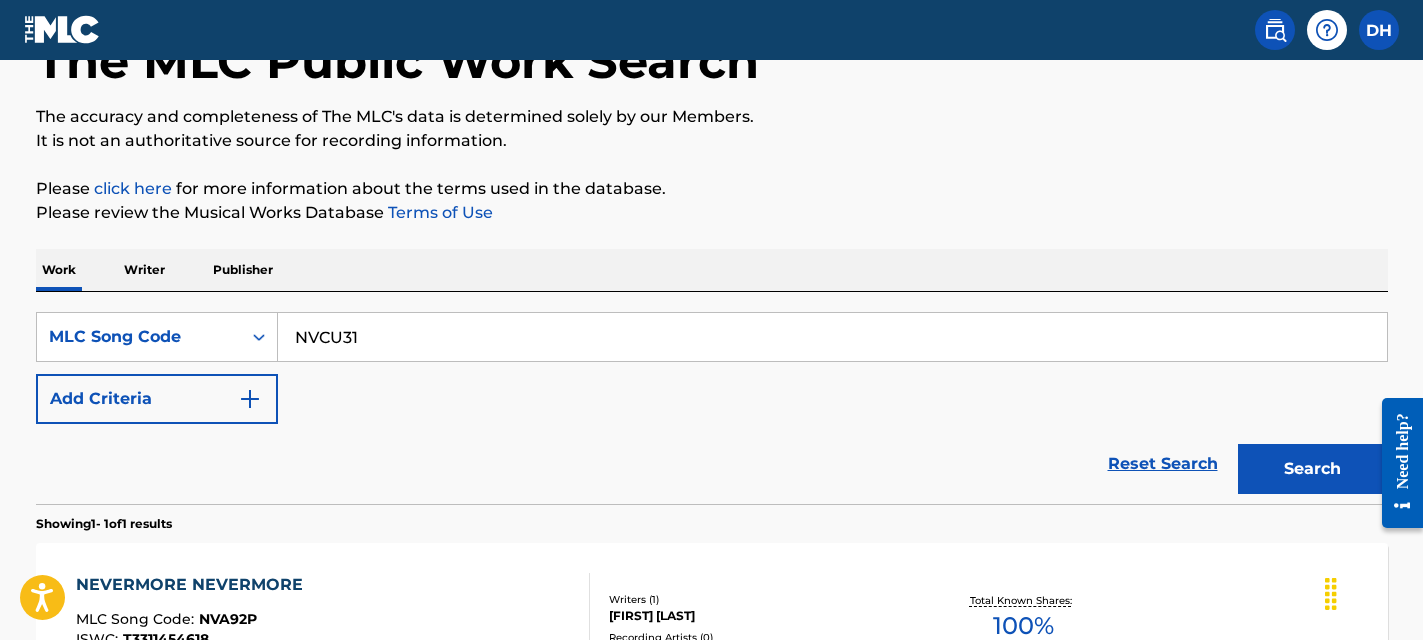 type on "NVCU31" 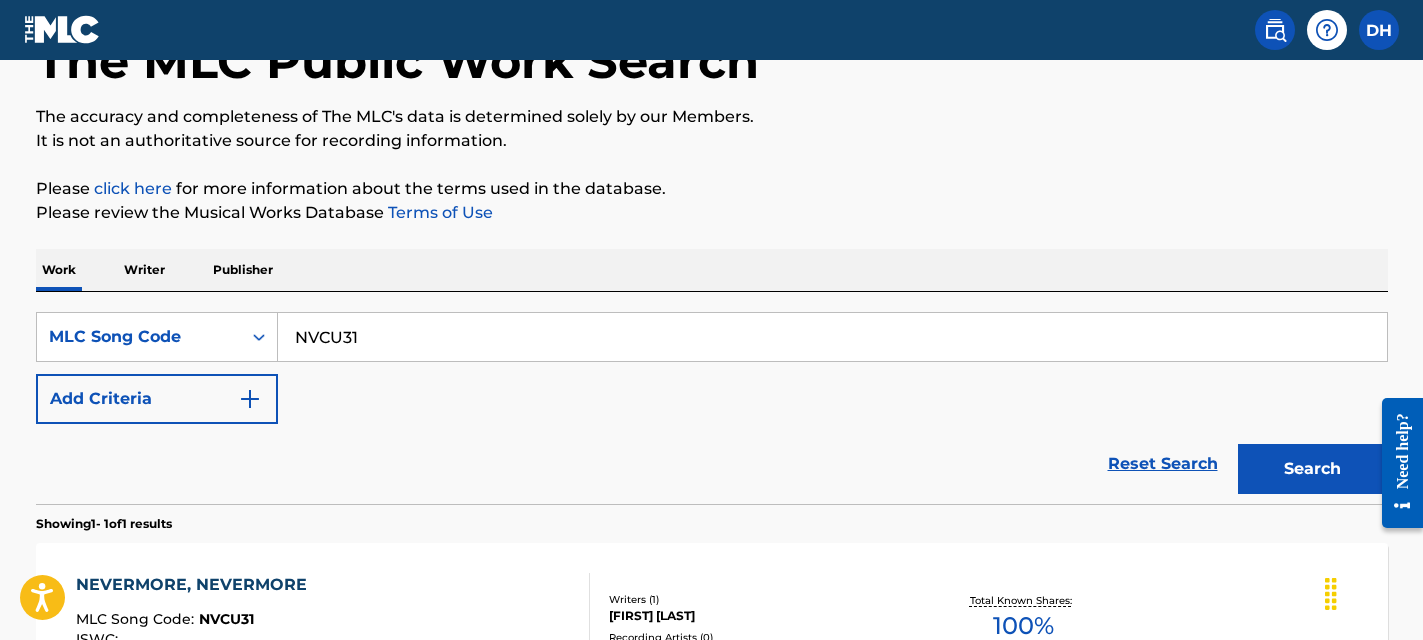 click on "NEVERMORE, NEVERMORE MLC Song Code : NVCU31 ISWC : Writers ( 1 ) [FIRST] [LAST] Recording Artists ( 0 ) Total Known Shares: 100 %" at bounding box center (712, 618) 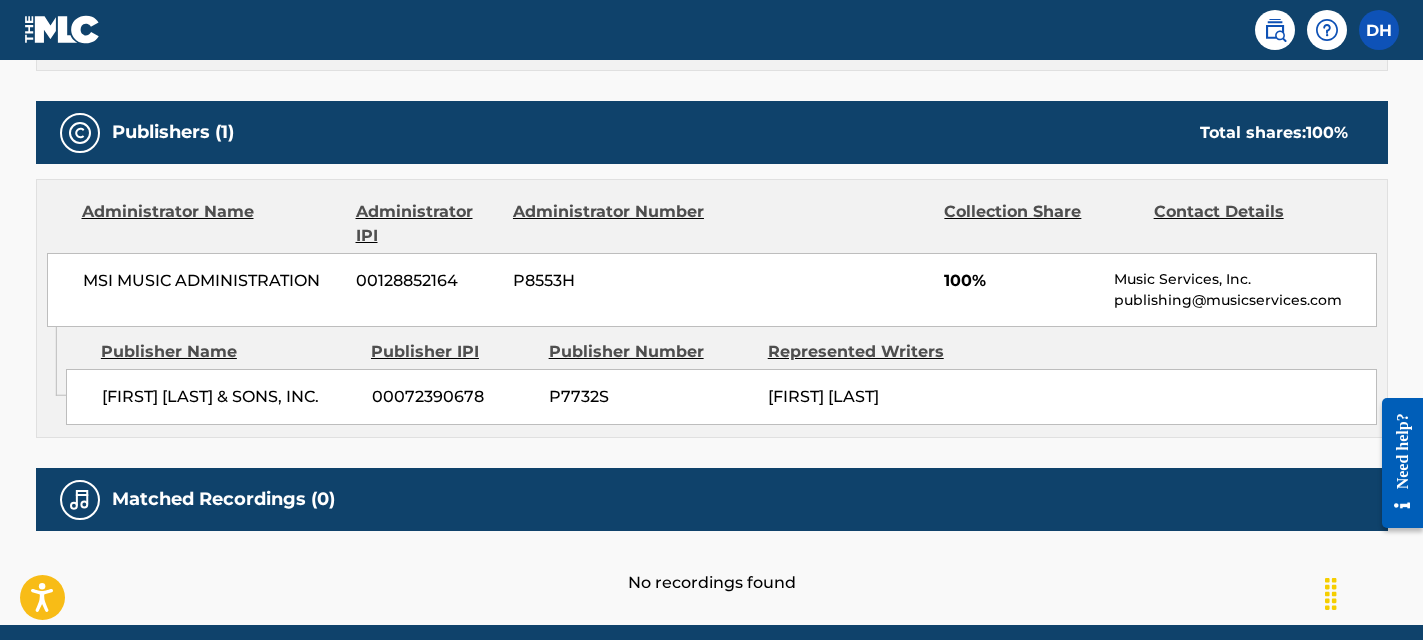scroll, scrollTop: 0, scrollLeft: 0, axis: both 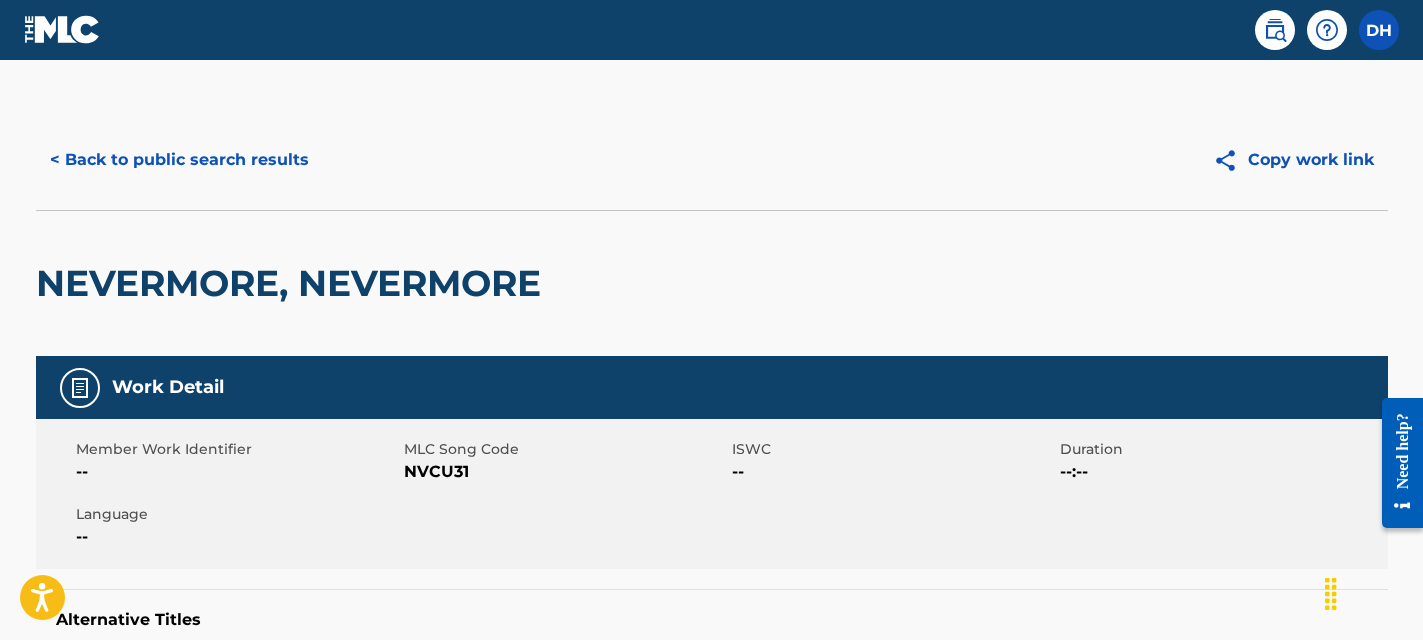 click on "< Back to public search results" at bounding box center [179, 160] 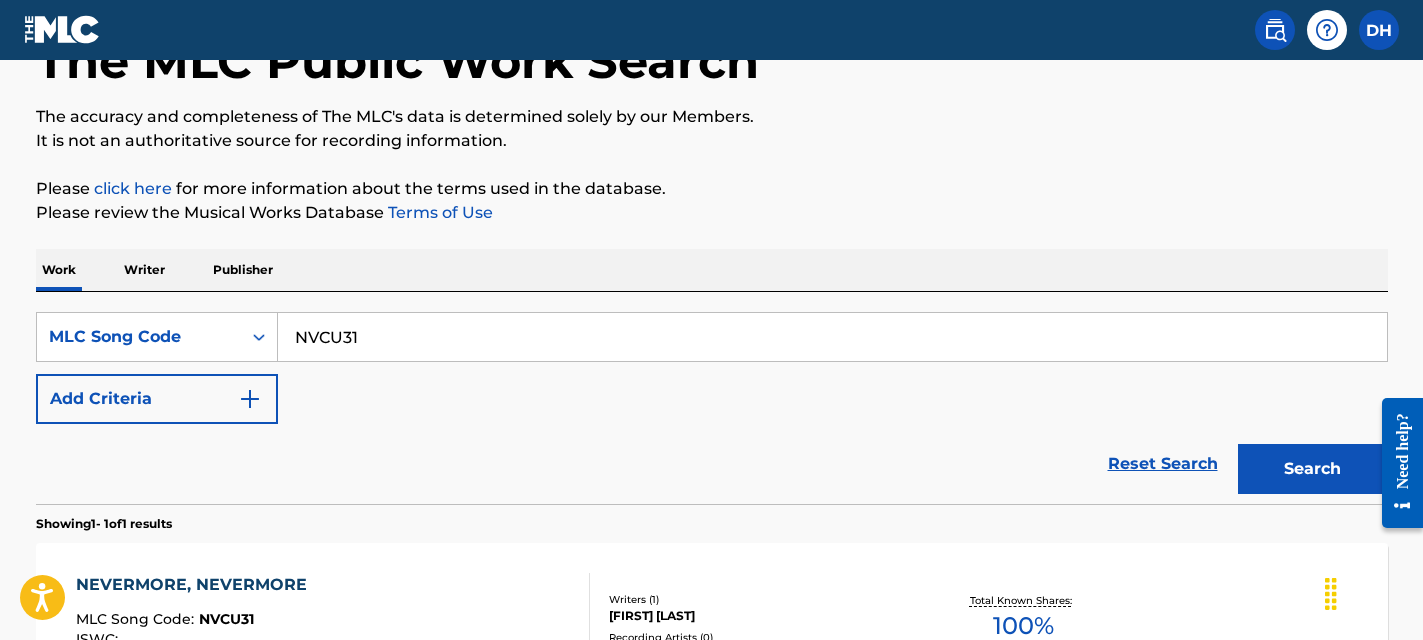 click on "NVCU31" at bounding box center [832, 337] 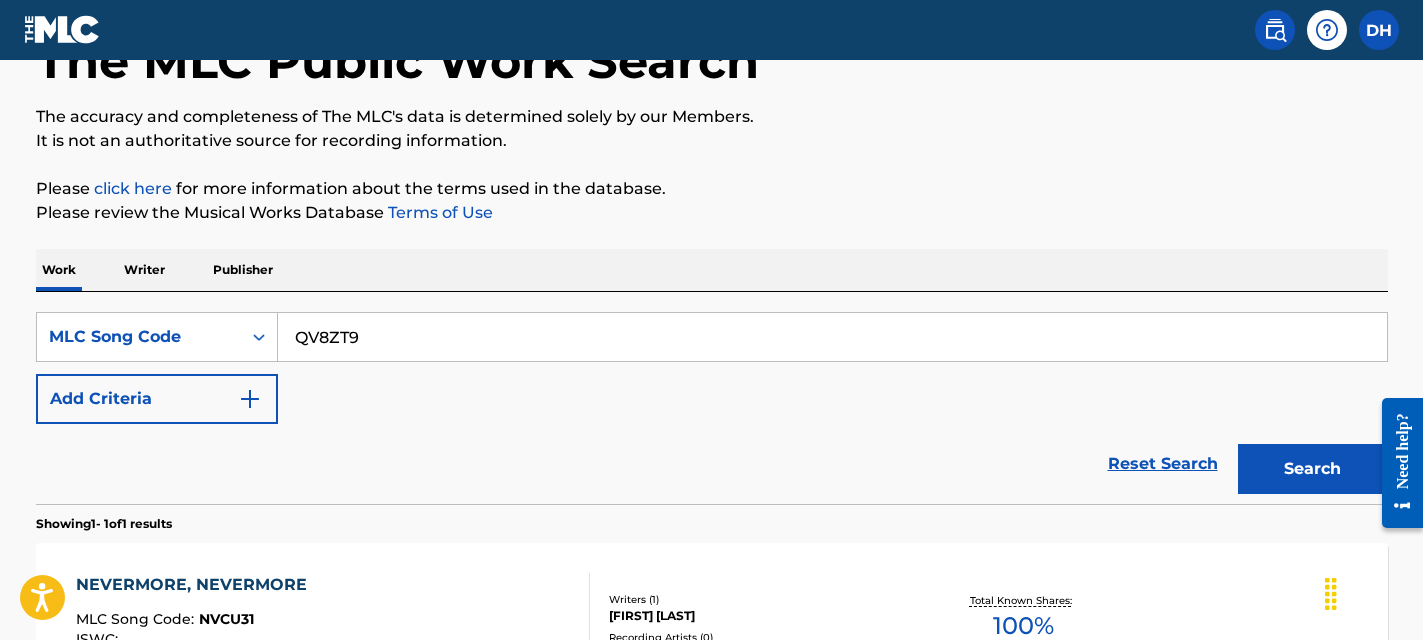 type on "QV8ZT9" 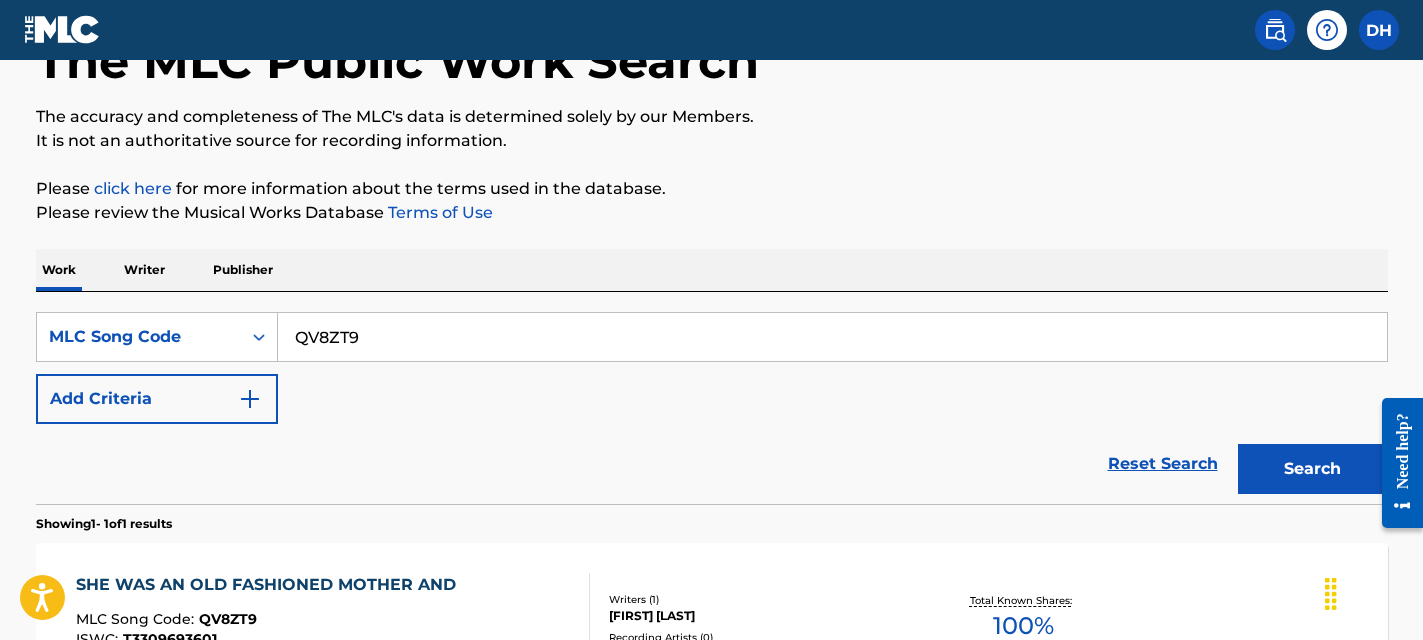 click on "SHE WAS AN OLD FASHIONED MOTHER AND MLC Song Code : QV8ZT9 ISWC : T3309693601" at bounding box center [333, 618] 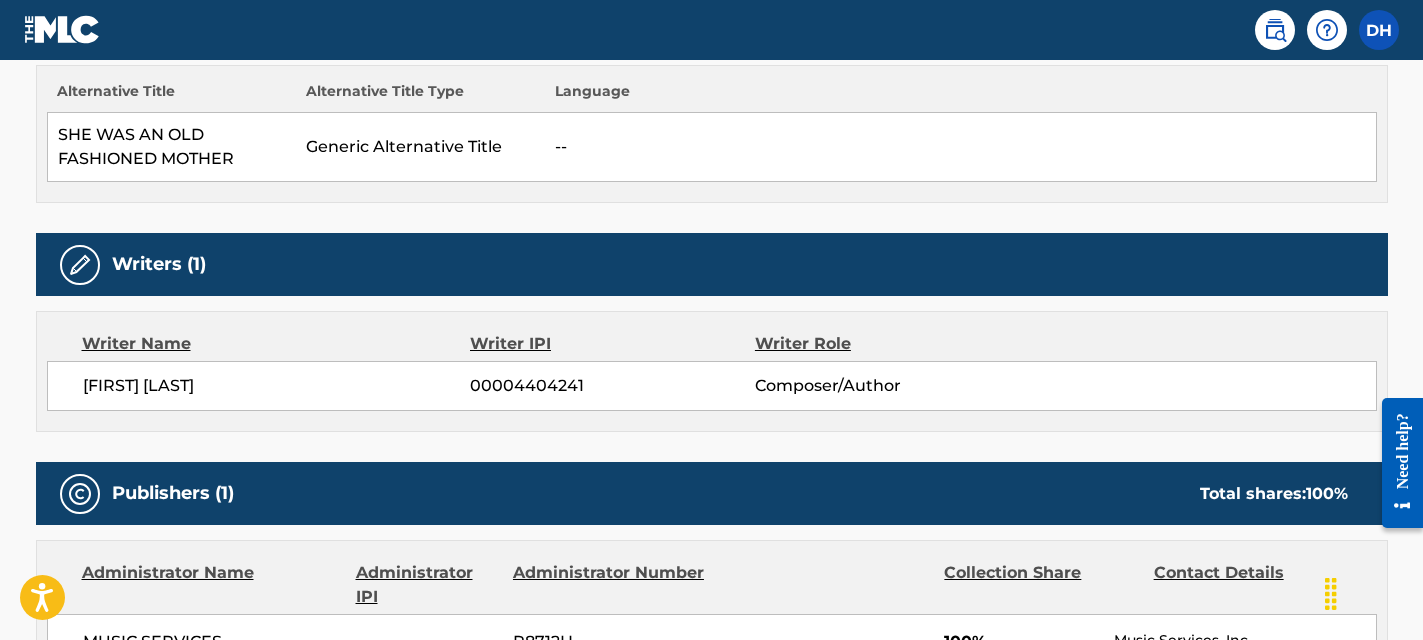 scroll, scrollTop: 922, scrollLeft: 0, axis: vertical 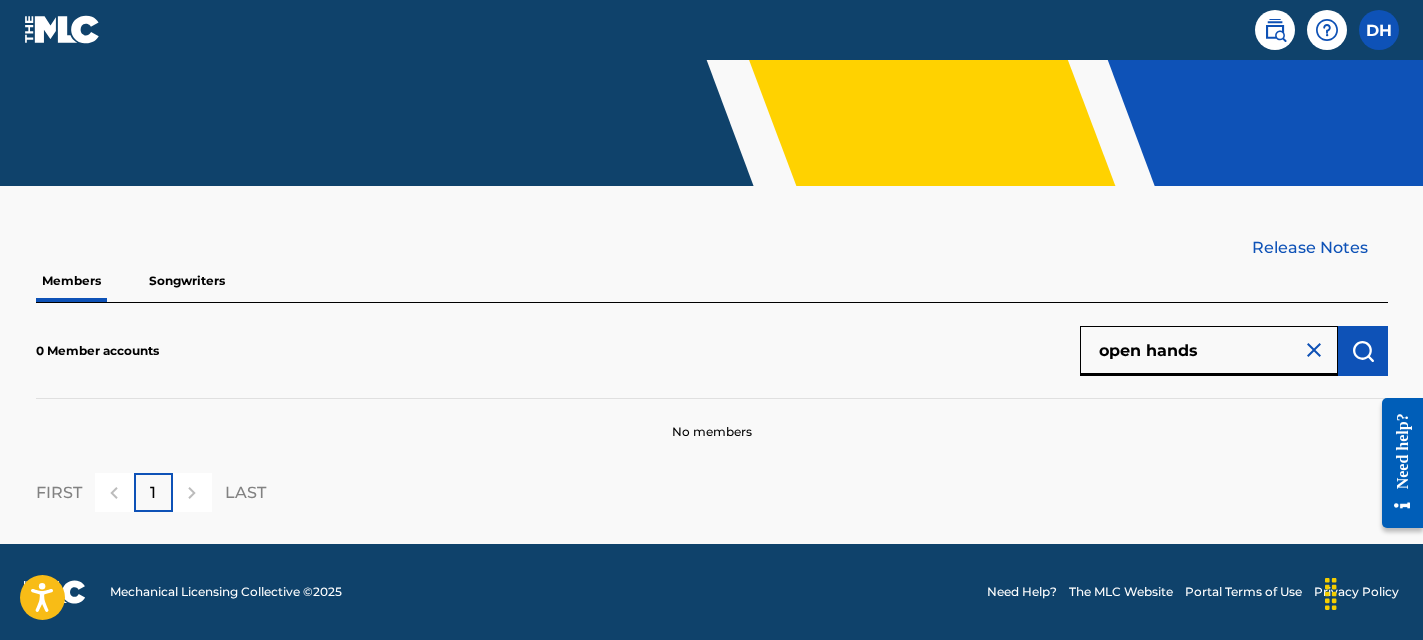 click on "open hands" at bounding box center [1209, 351] 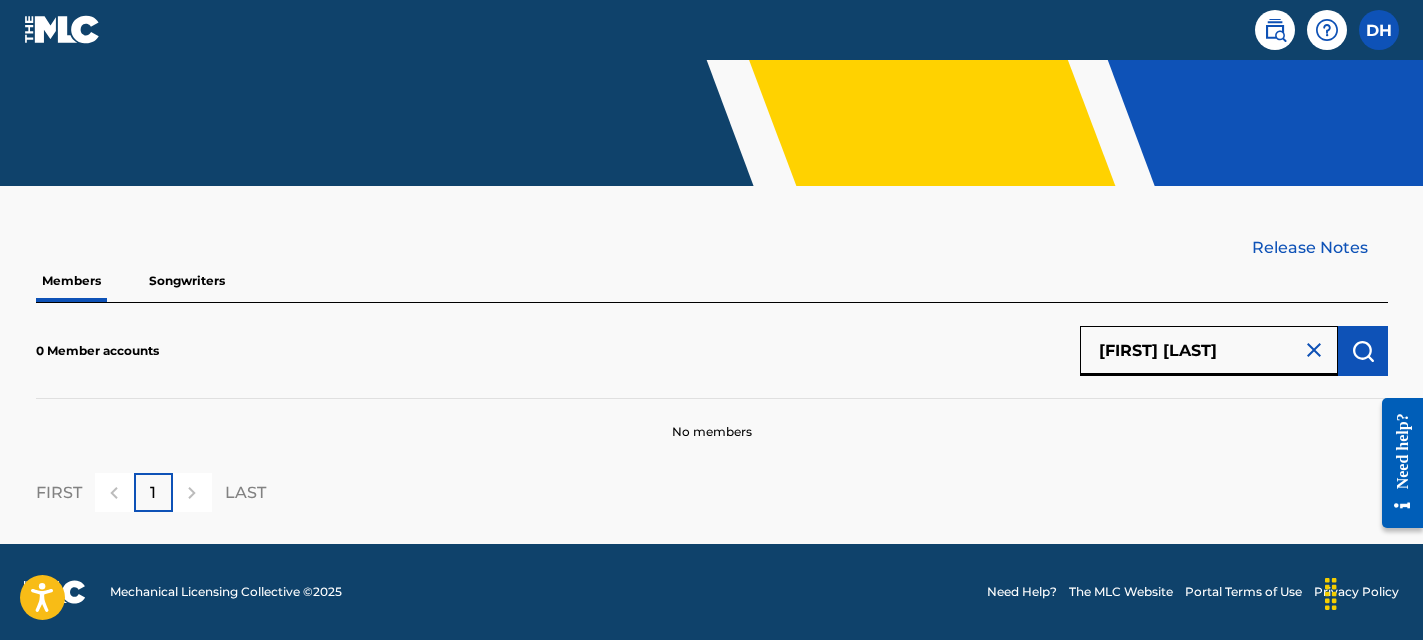 type on "malik carson" 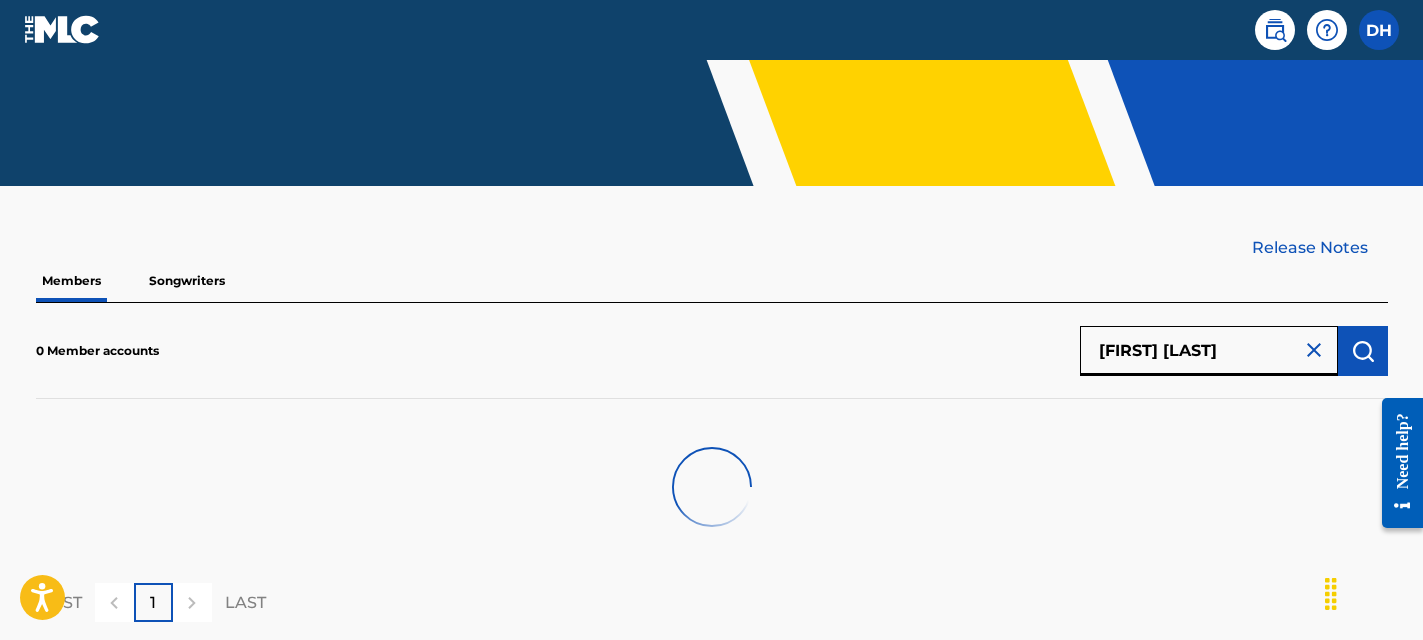 scroll, scrollTop: 510, scrollLeft: 0, axis: vertical 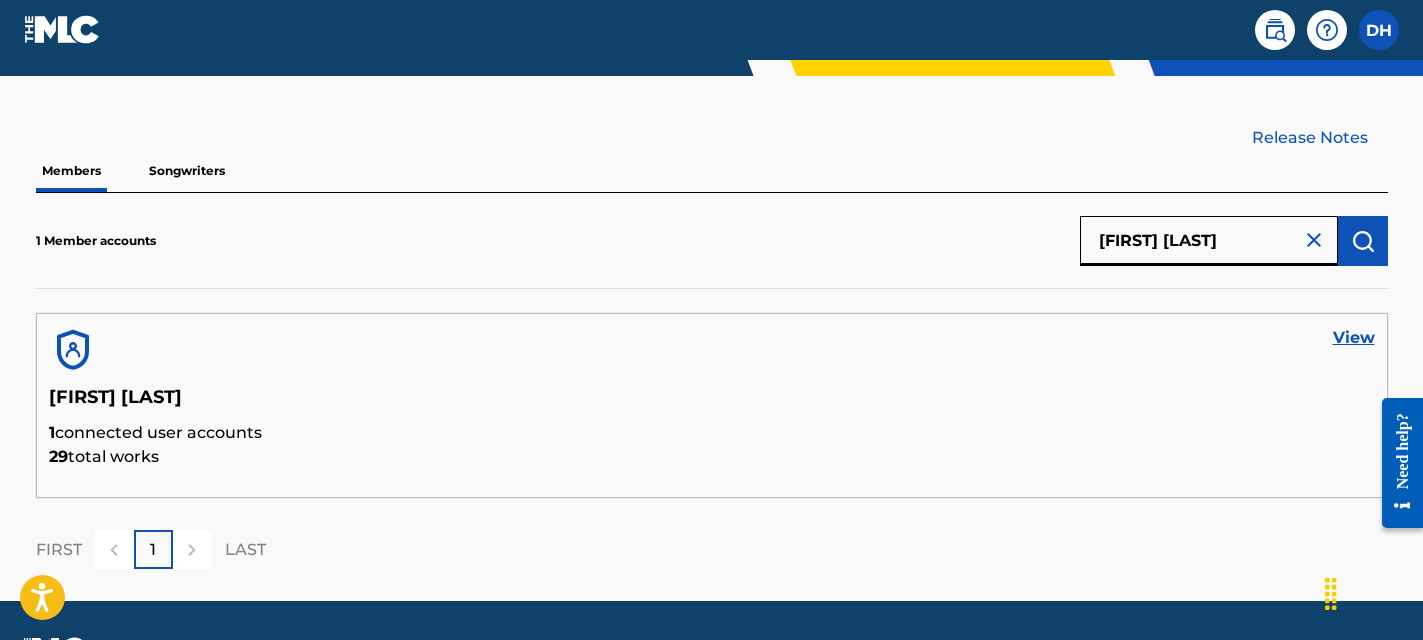 click on "View" at bounding box center [712, 350] 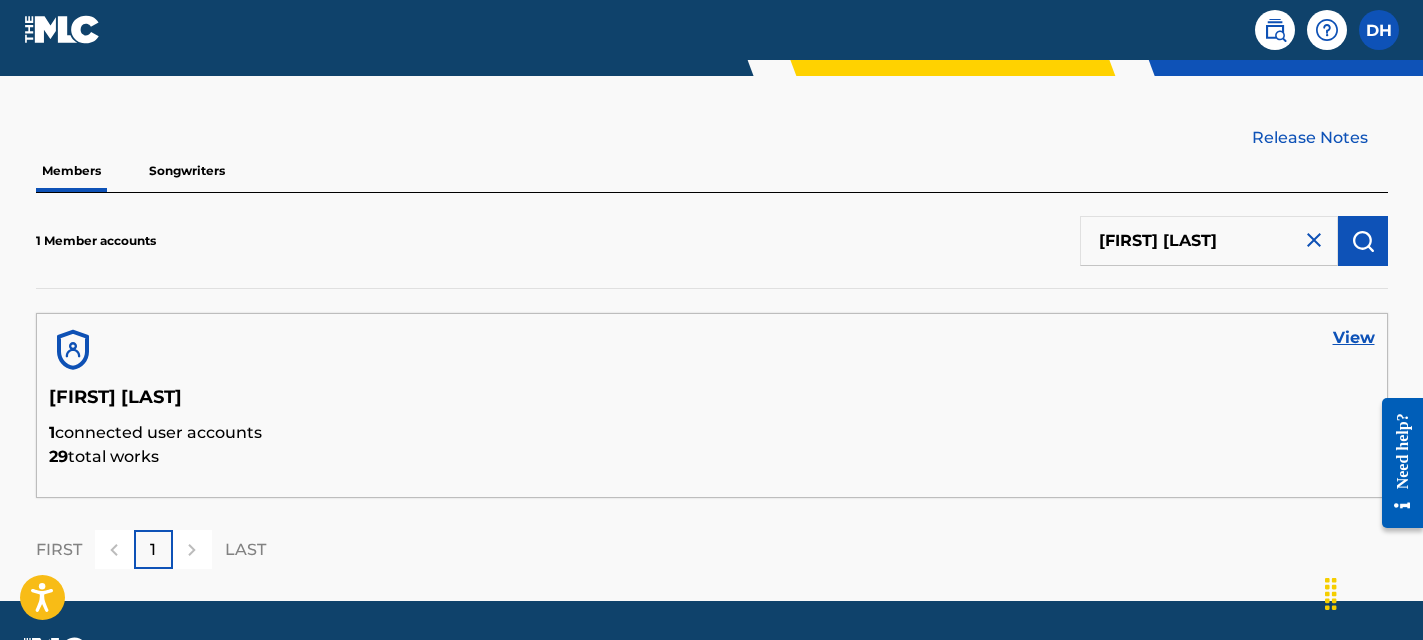 click on "View" at bounding box center [1354, 338] 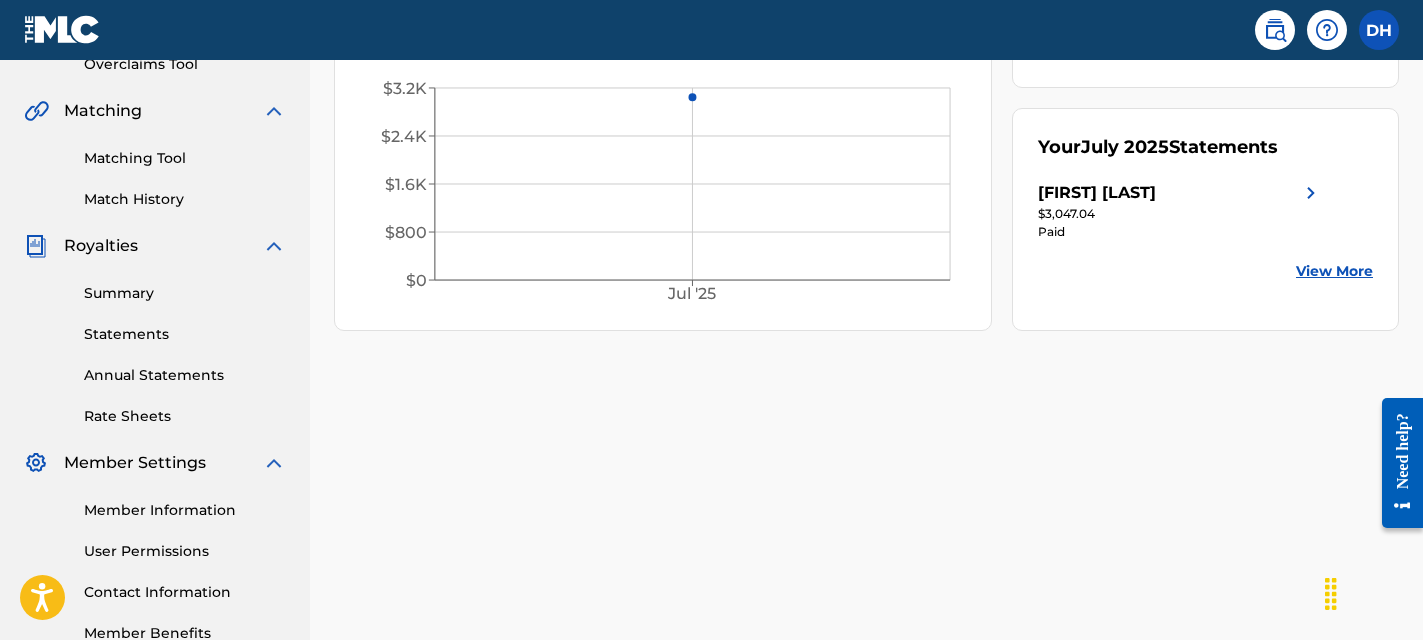 scroll, scrollTop: 559, scrollLeft: 0, axis: vertical 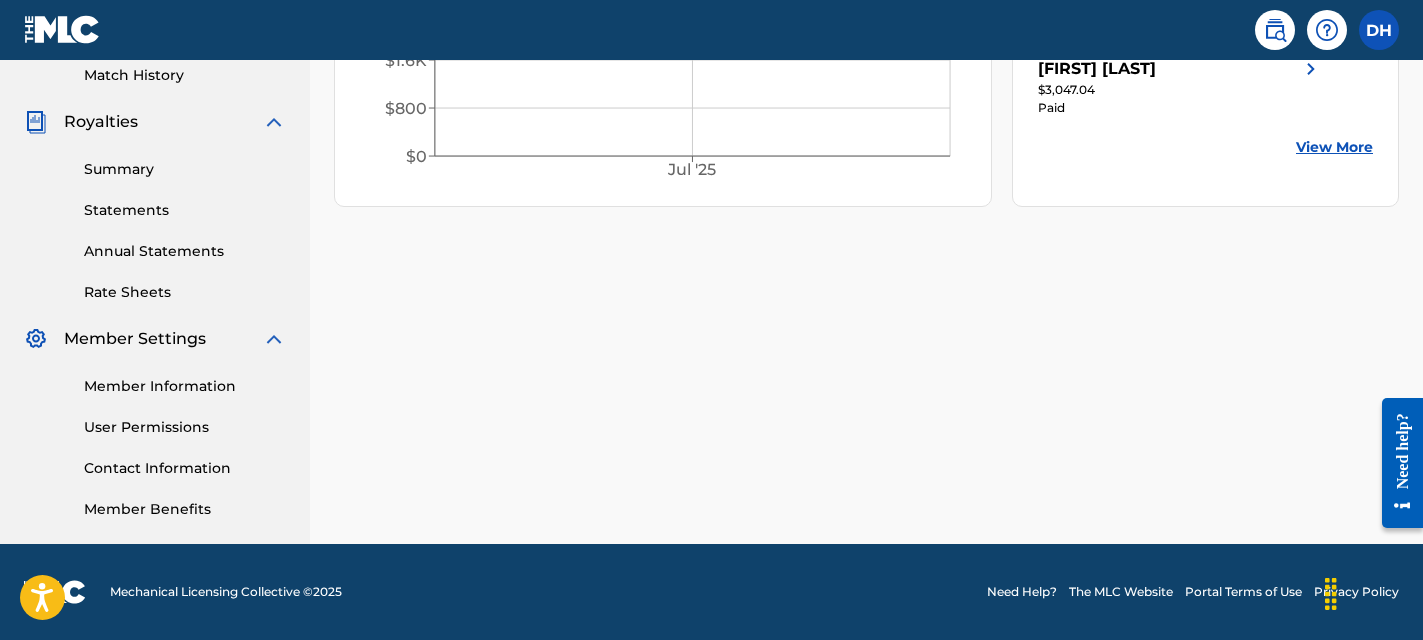 click on "Contact Information" at bounding box center (185, 468) 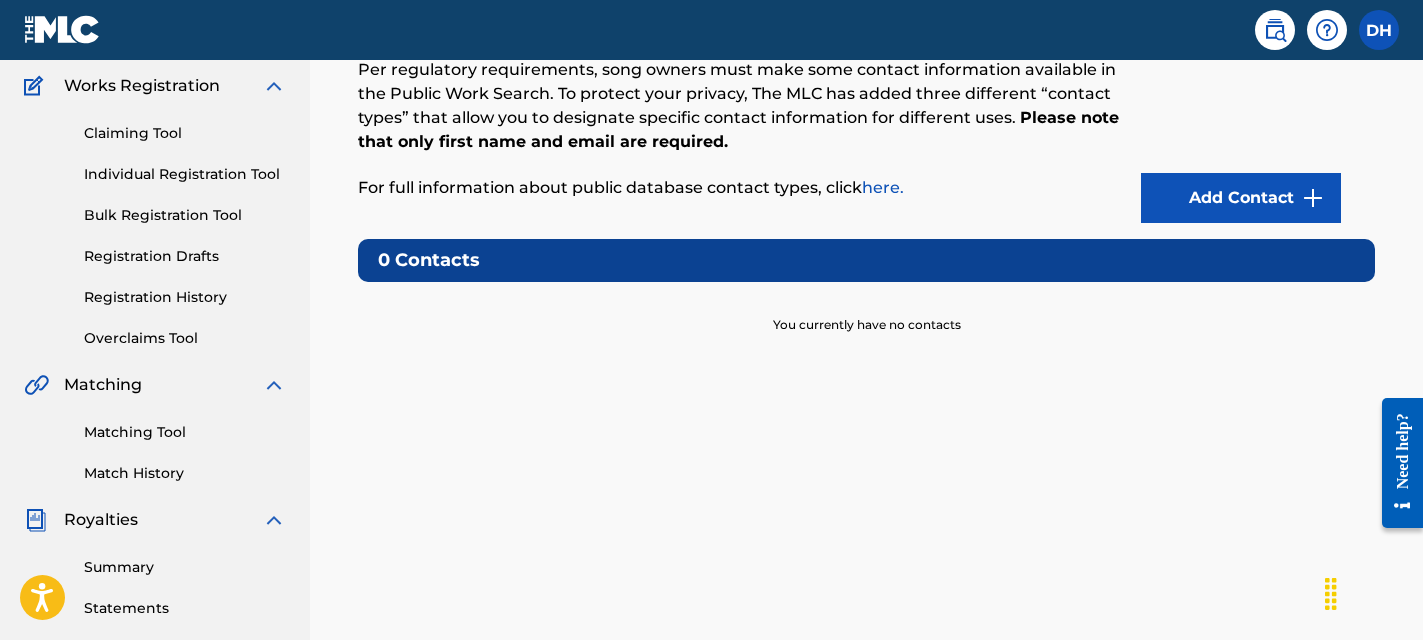 scroll, scrollTop: 466, scrollLeft: 0, axis: vertical 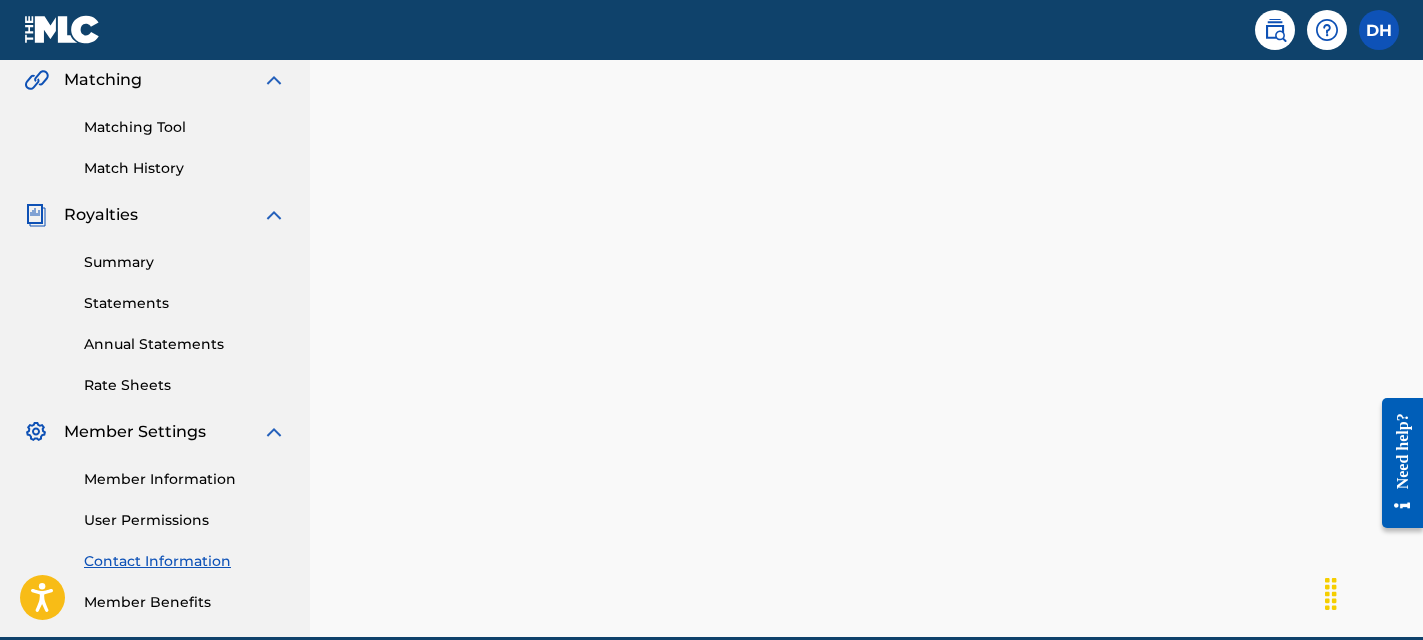 click on "User Permissions" at bounding box center (185, 520) 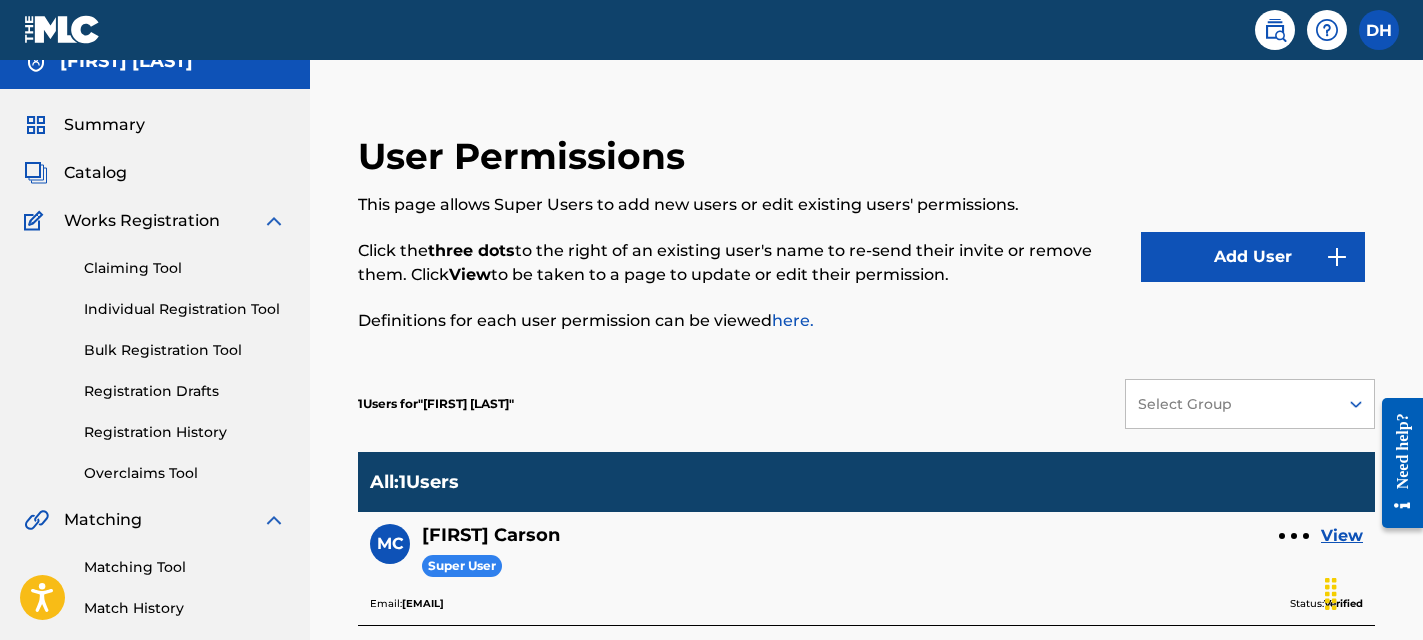 scroll, scrollTop: 133, scrollLeft: 0, axis: vertical 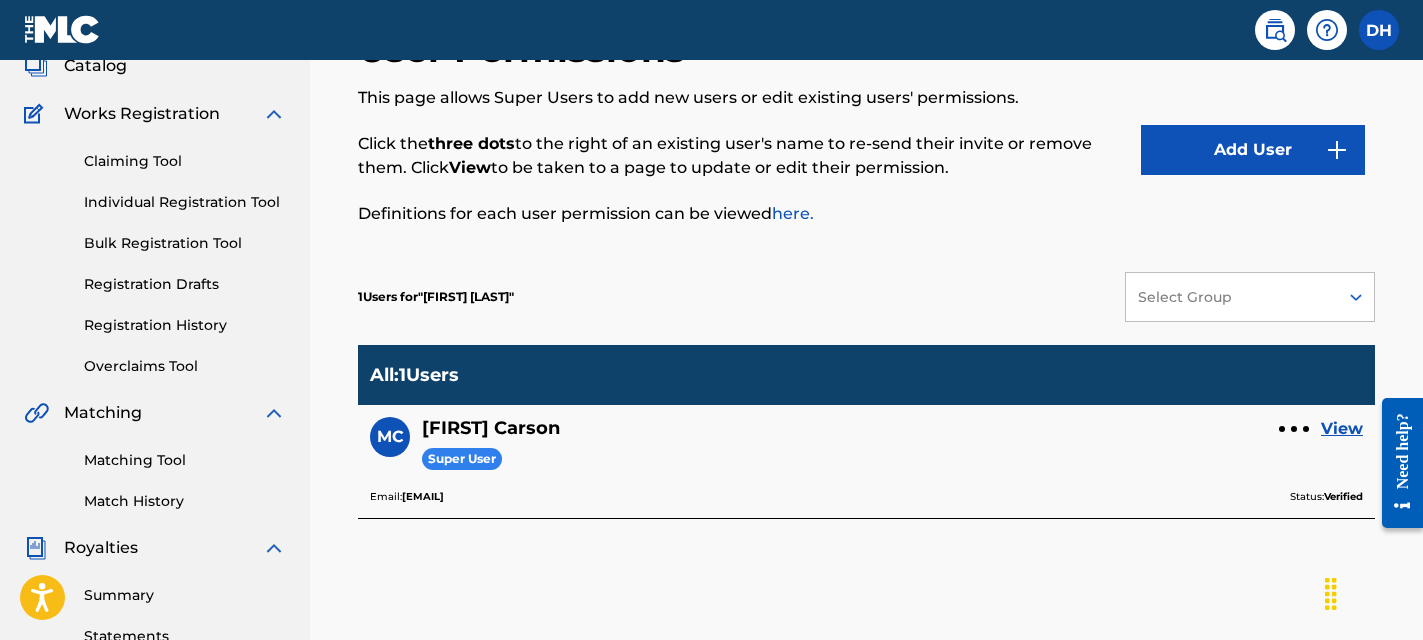 click on "MC Malik   Carson Super User View" at bounding box center (866, 452) 